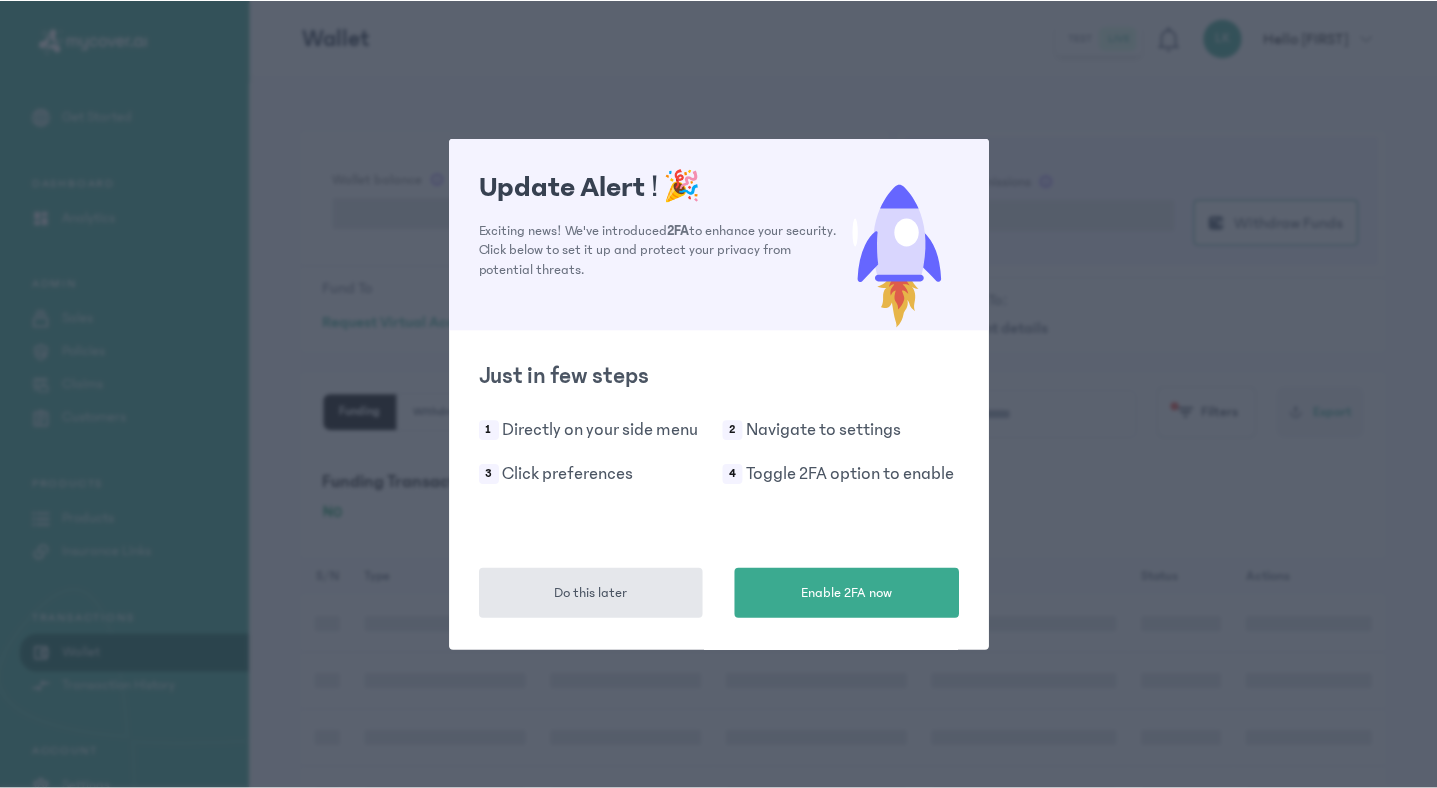 scroll, scrollTop: 0, scrollLeft: 0, axis: both 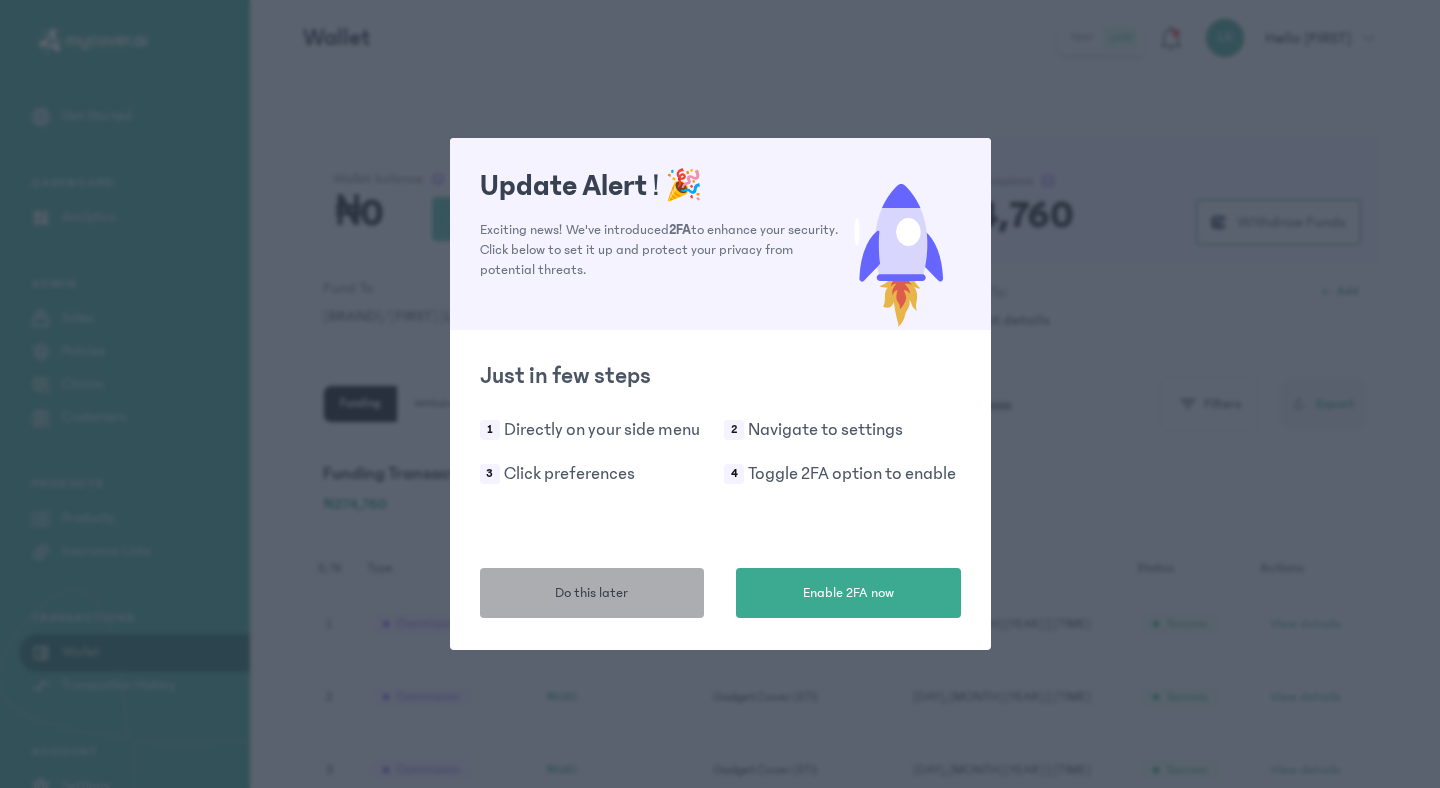 click on "Do this later" at bounding box center [592, 593] 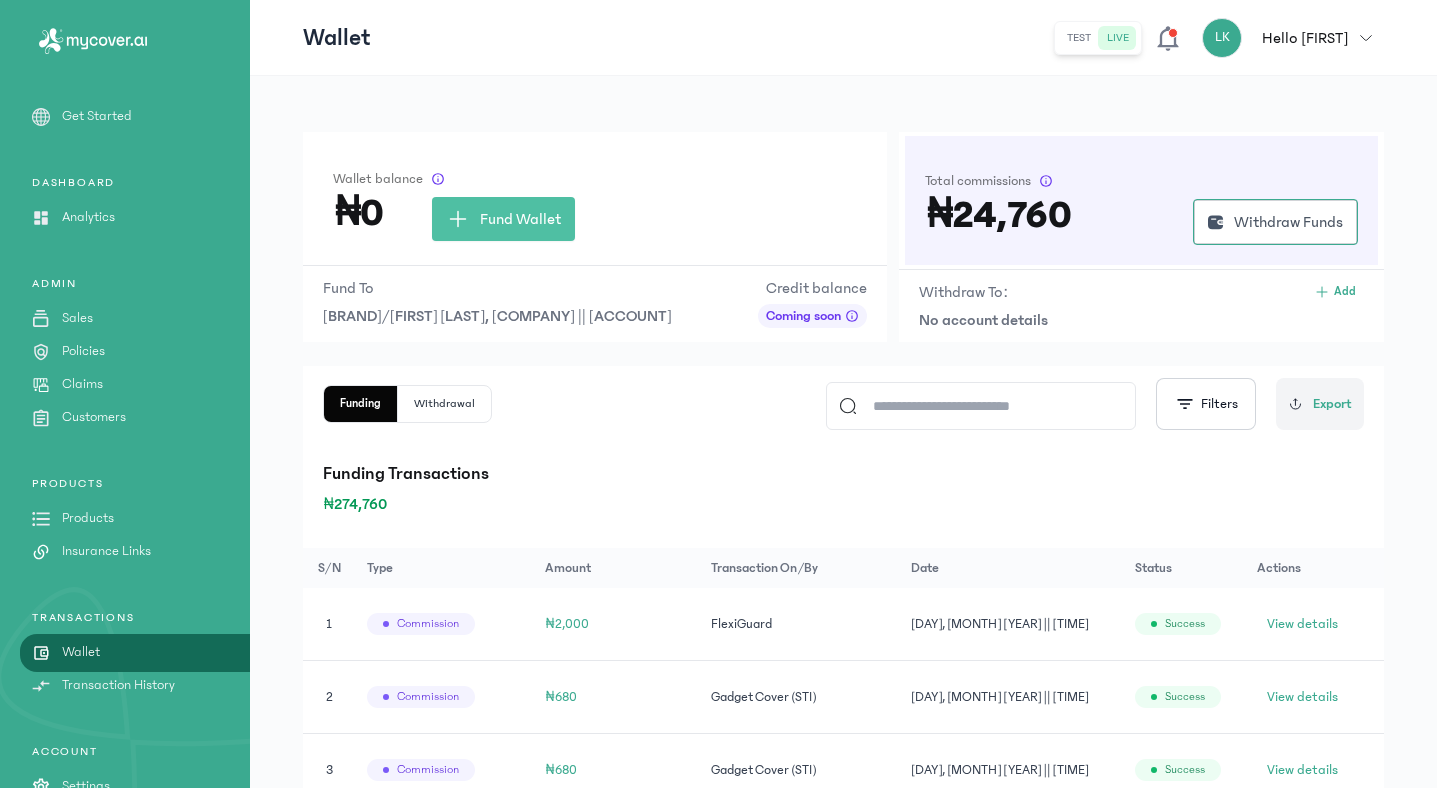 click 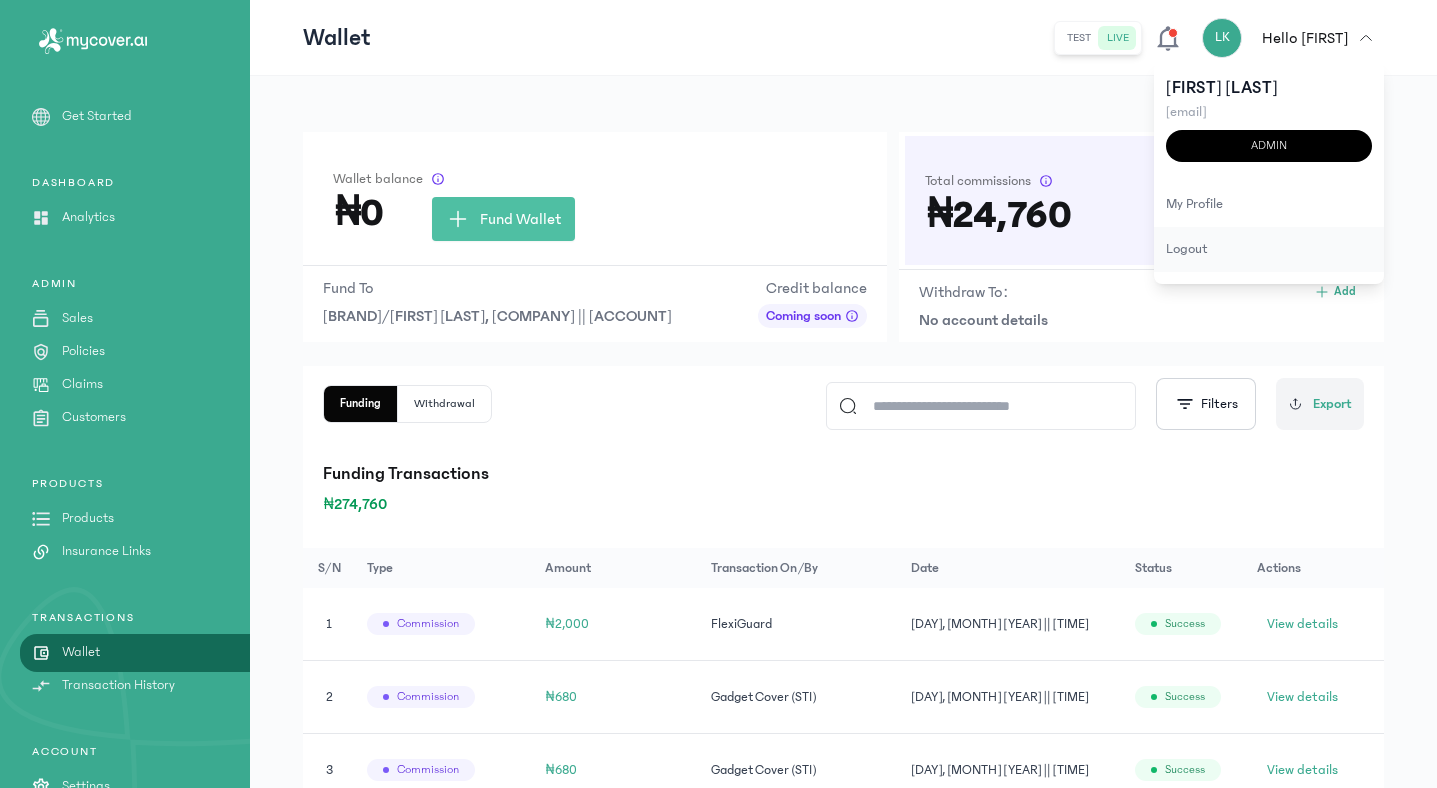 click on "logout" 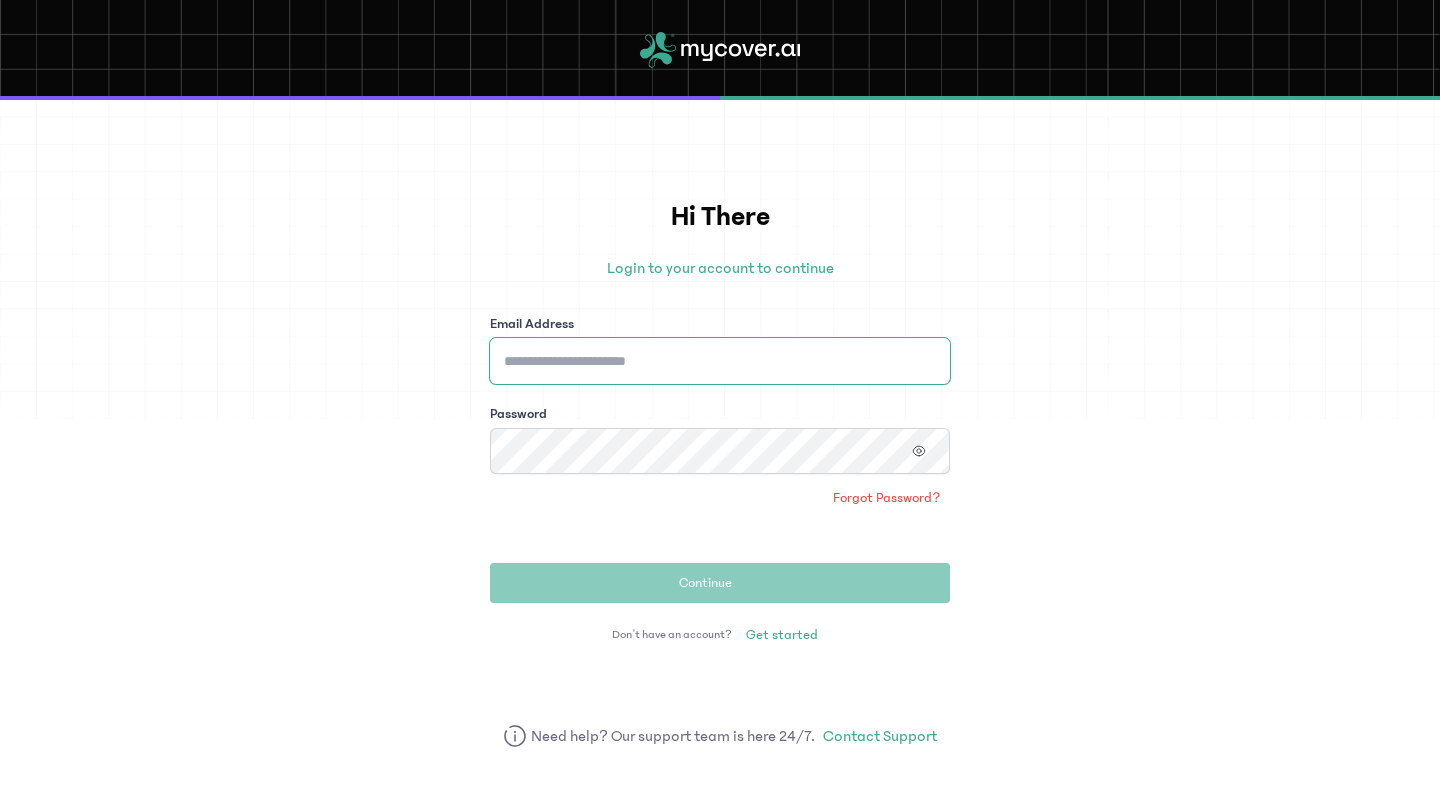 click on "Email Address" at bounding box center [720, 361] 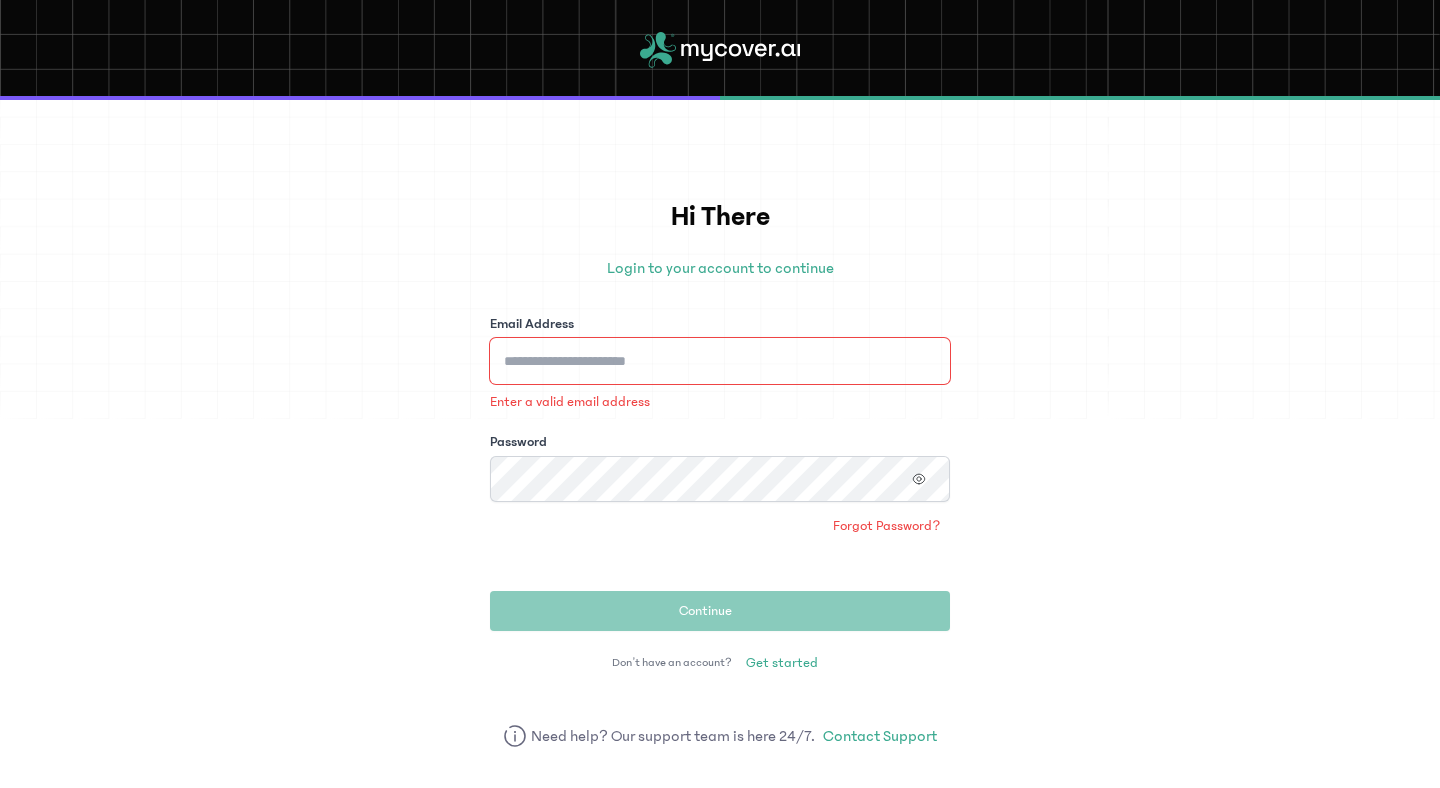 type on "**********" 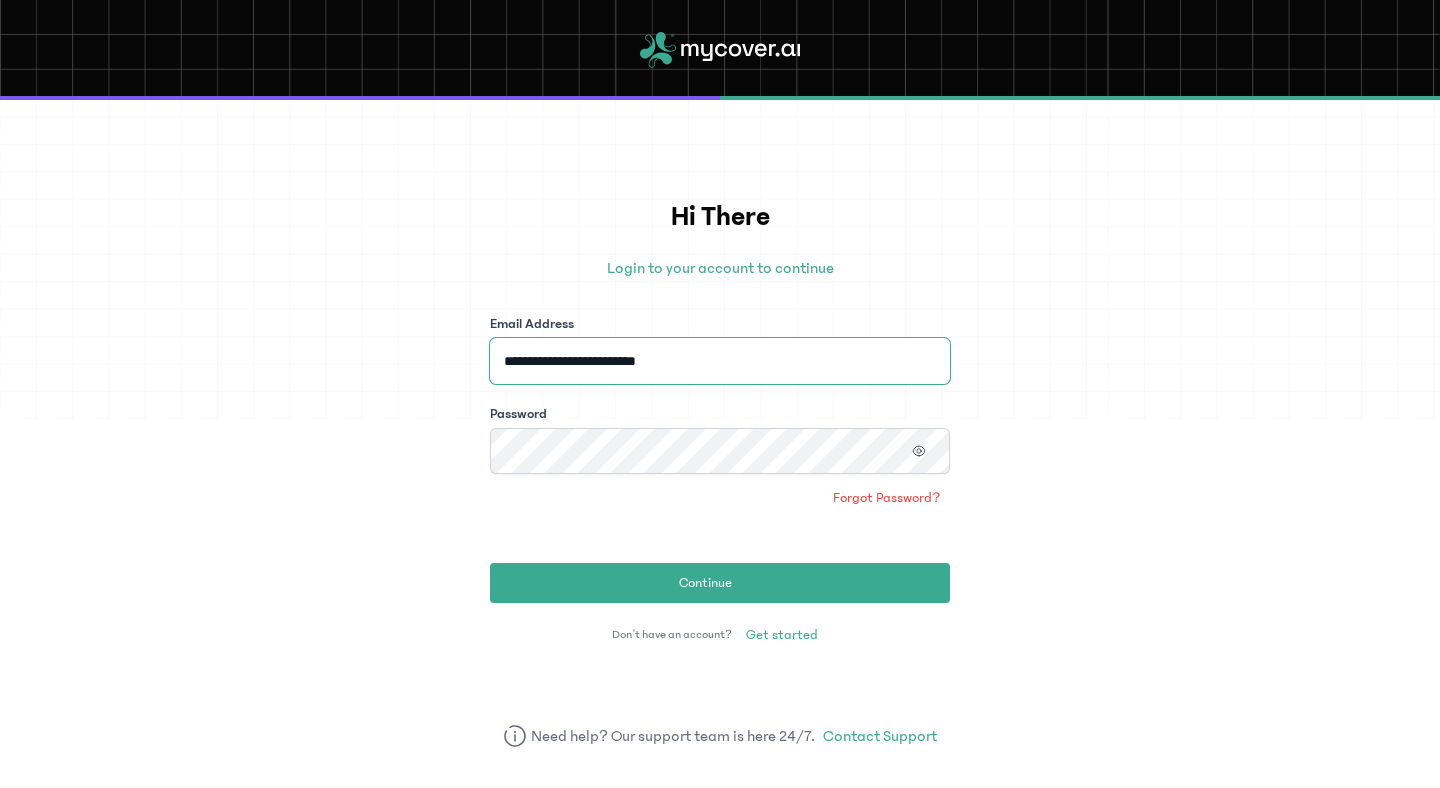 click on "Continue" 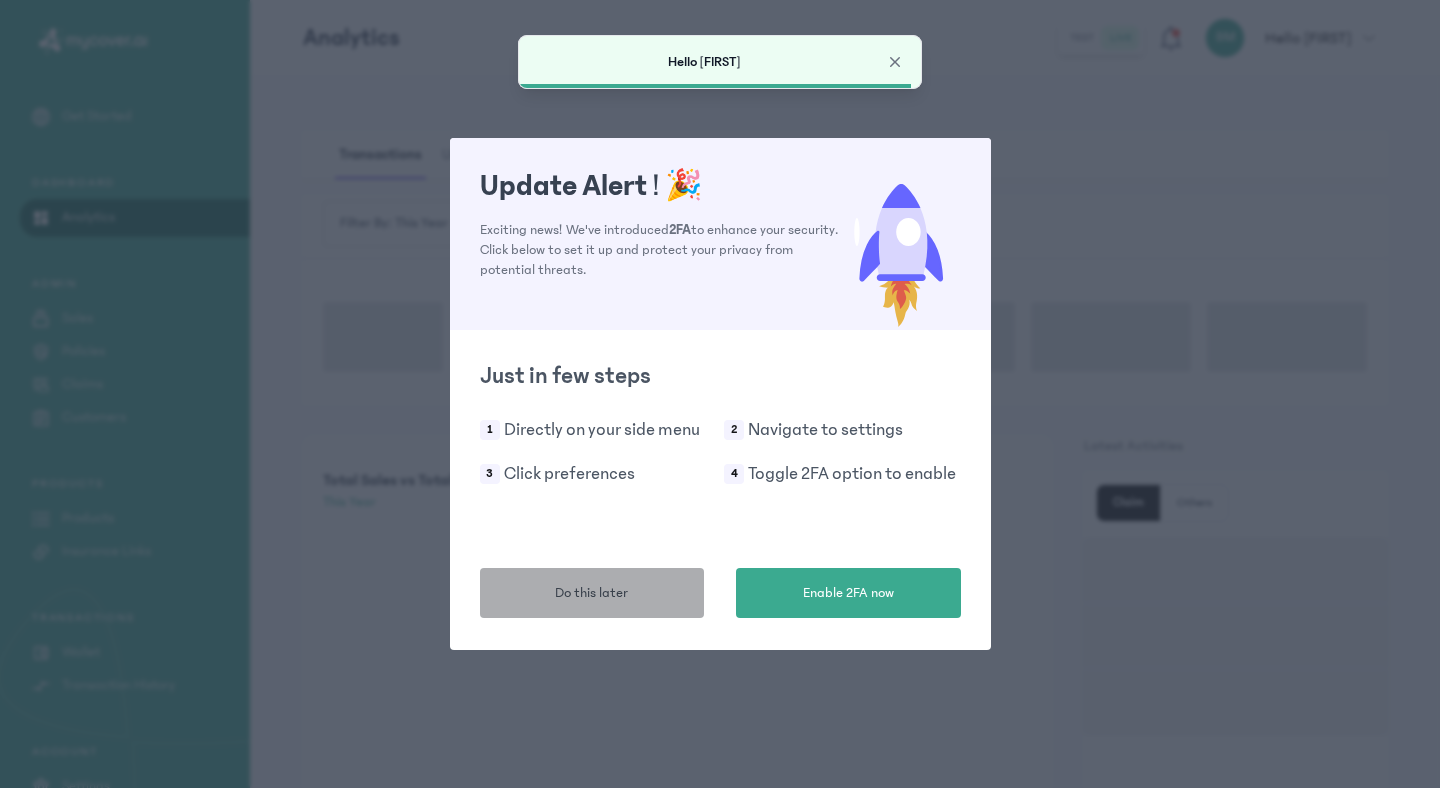 click on "Do this later" at bounding box center [592, 593] 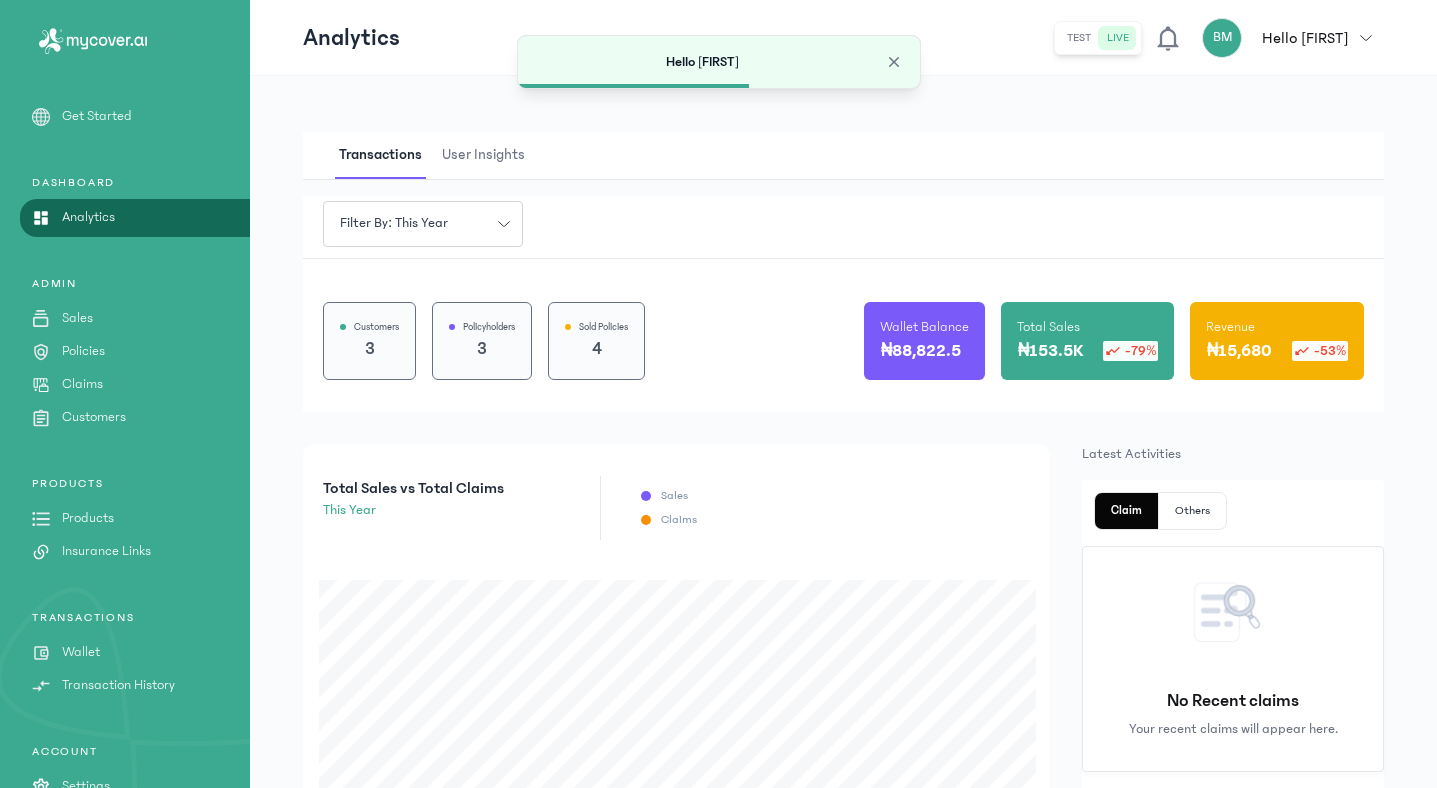 click on "Wallet" at bounding box center (81, 652) 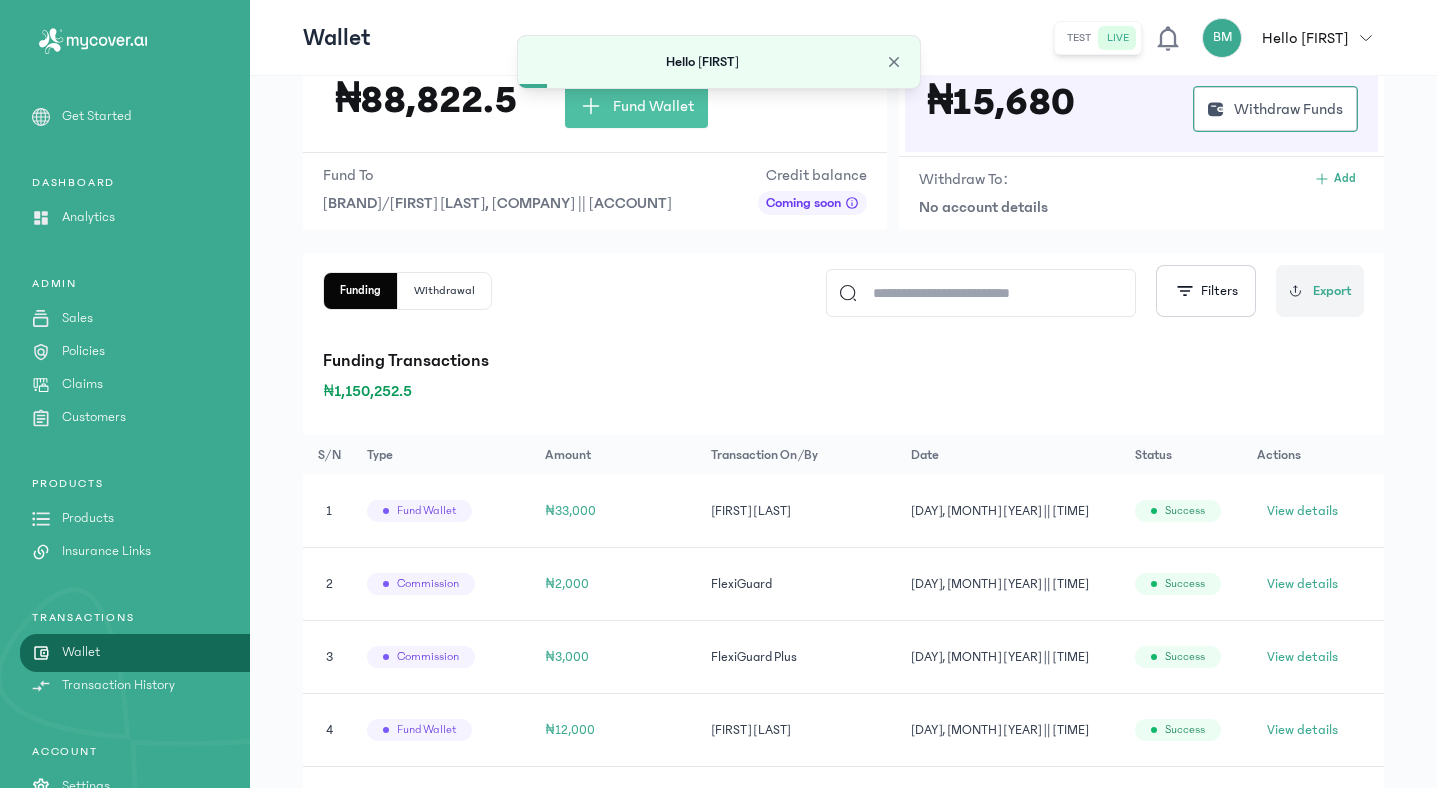 scroll, scrollTop: 114, scrollLeft: 0, axis: vertical 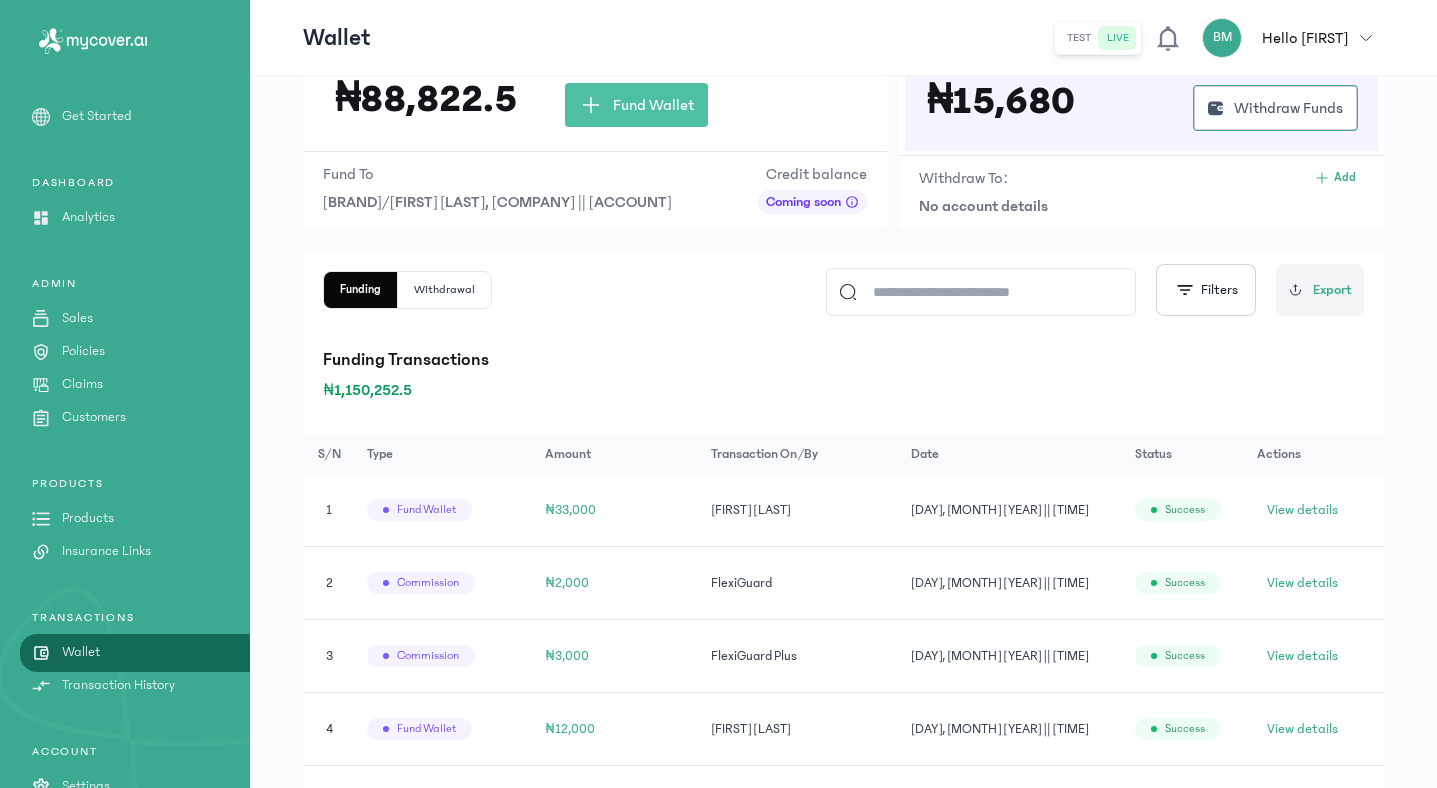 click on "Products" at bounding box center [88, 518] 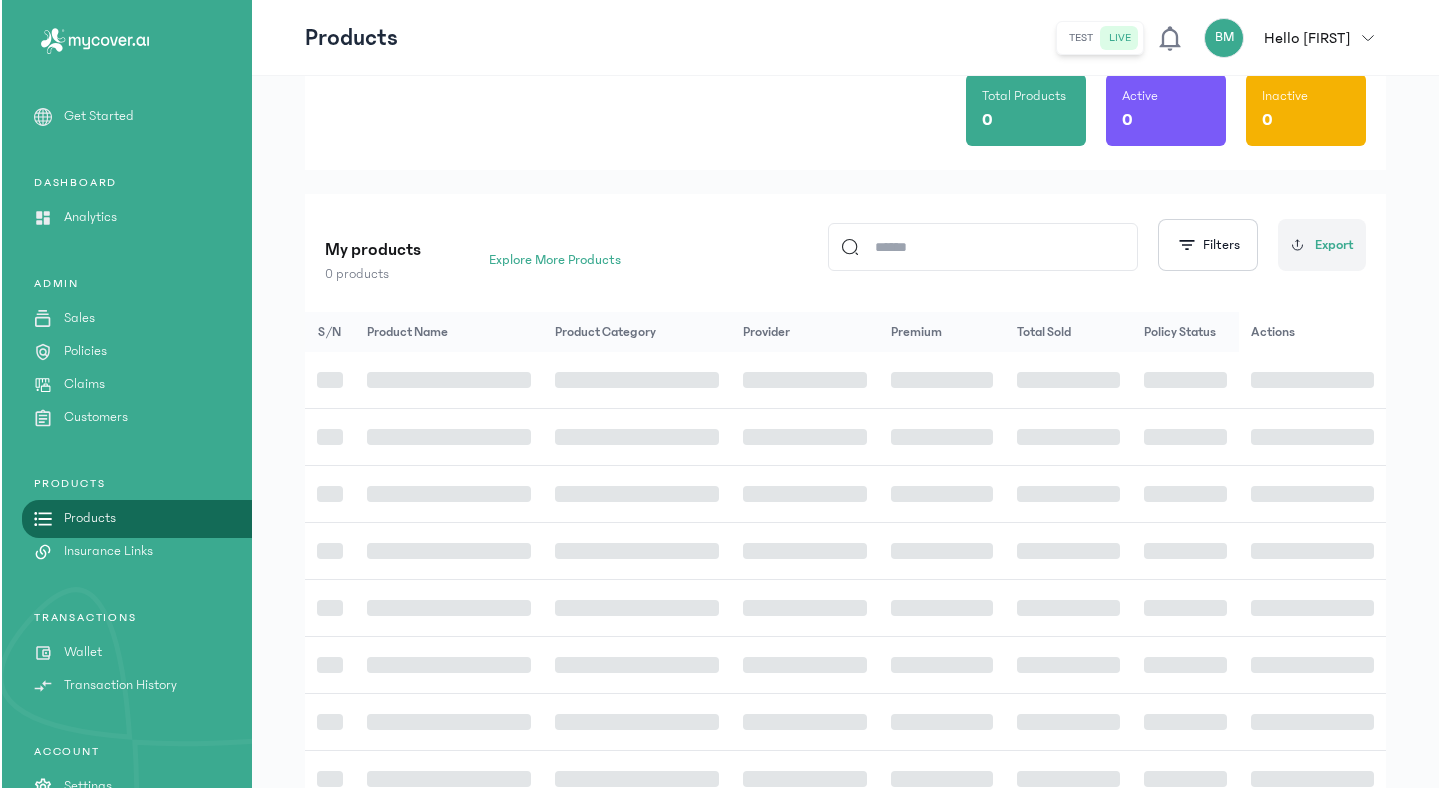 scroll, scrollTop: 0, scrollLeft: 0, axis: both 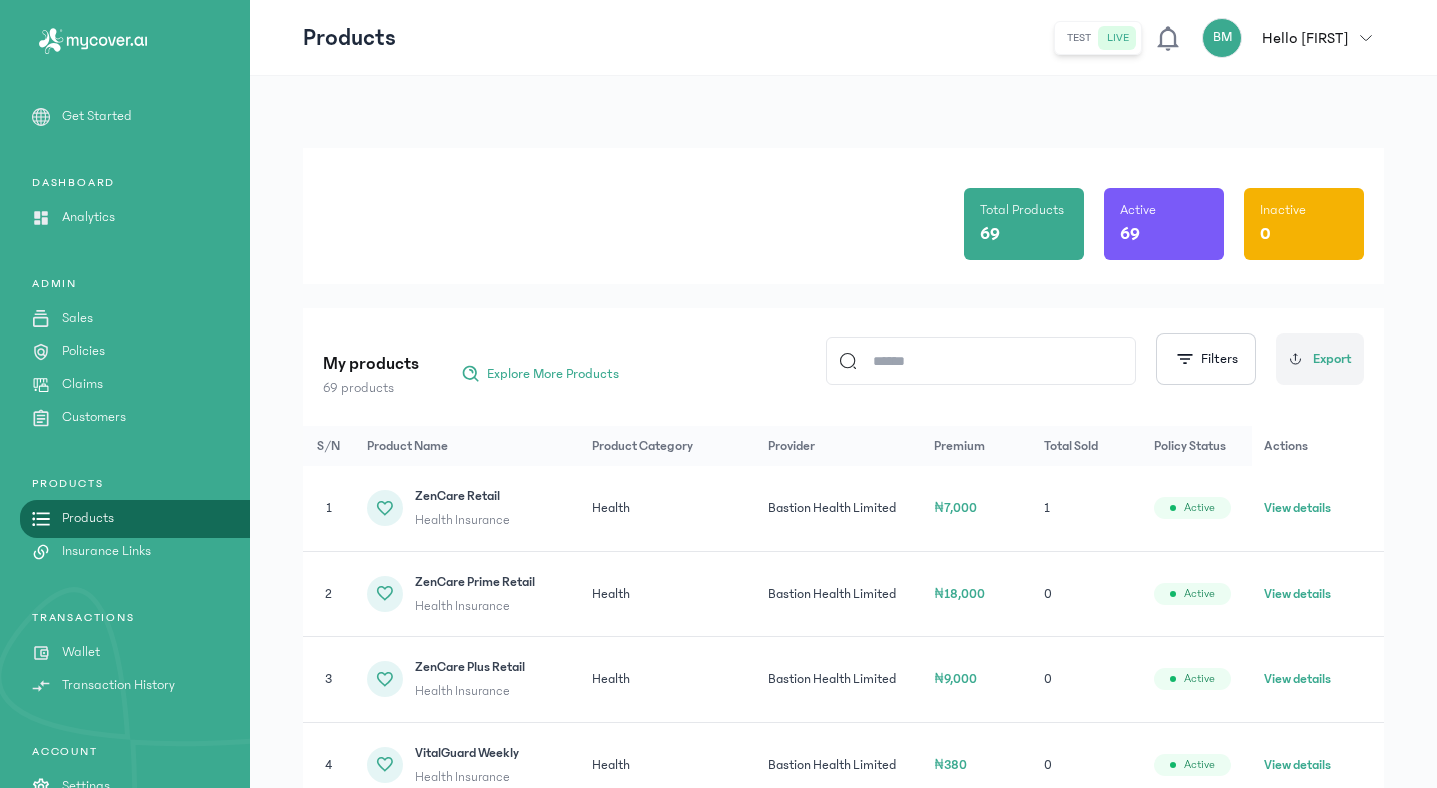 click 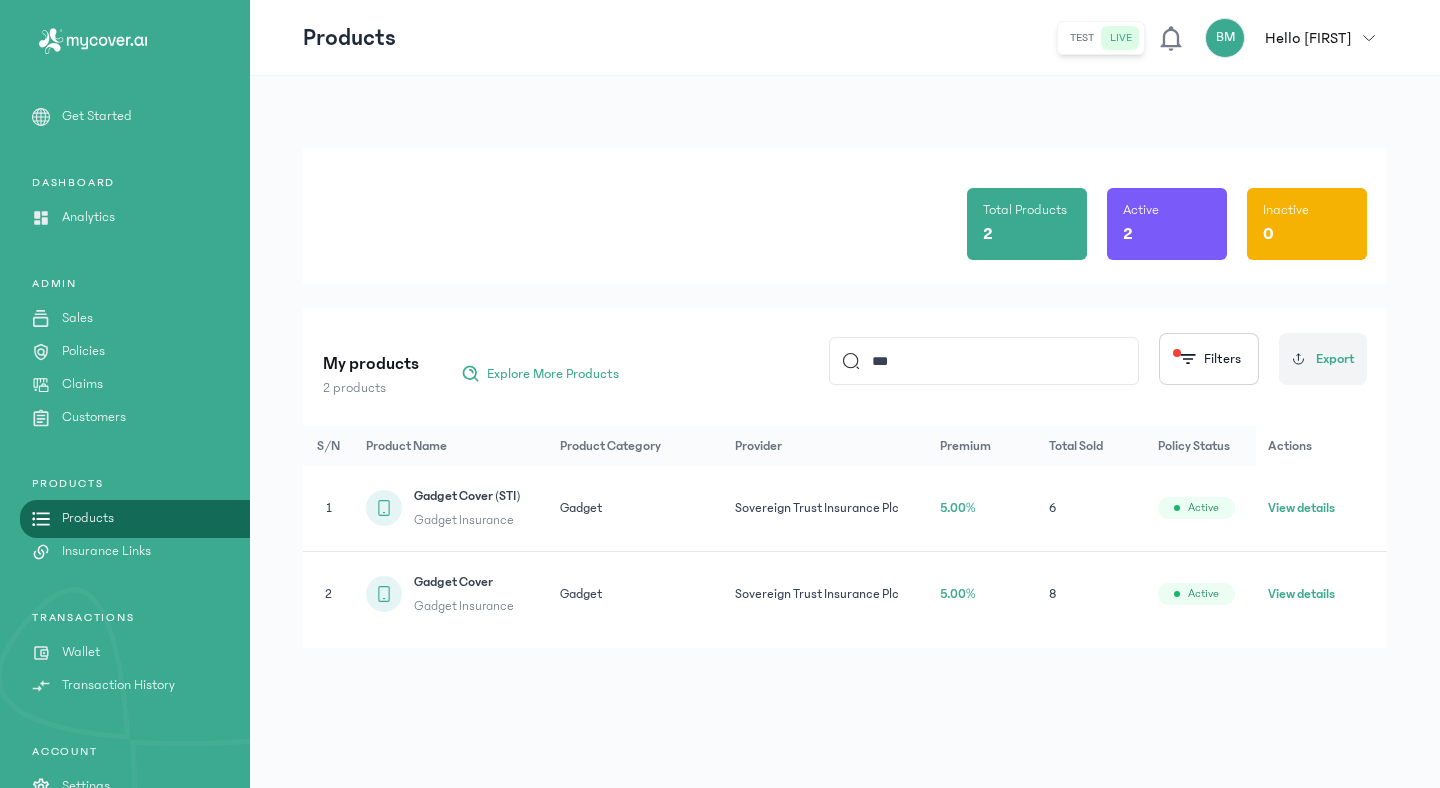 type on "***" 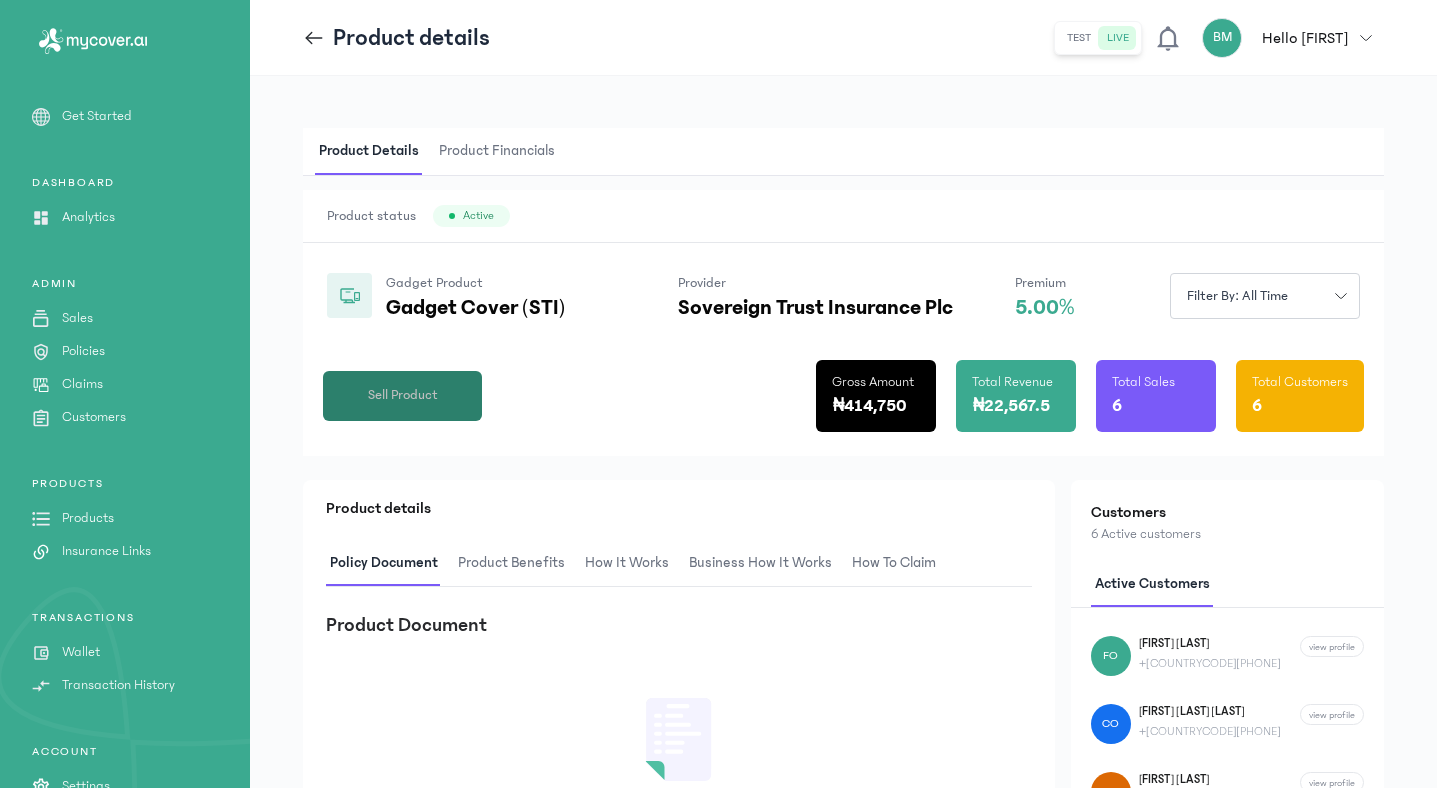 click on "Sell Product" at bounding box center [403, 395] 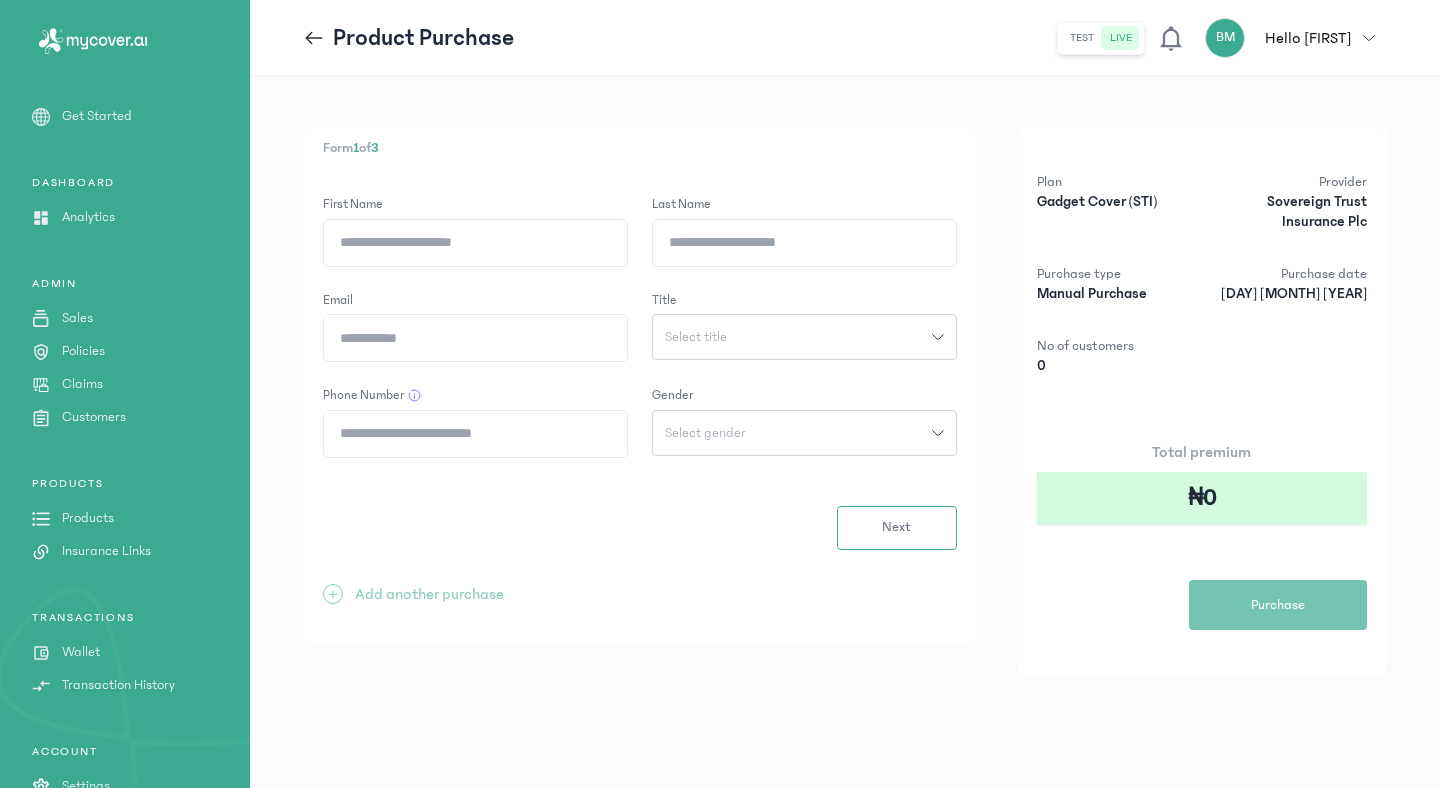 click on "First Name" 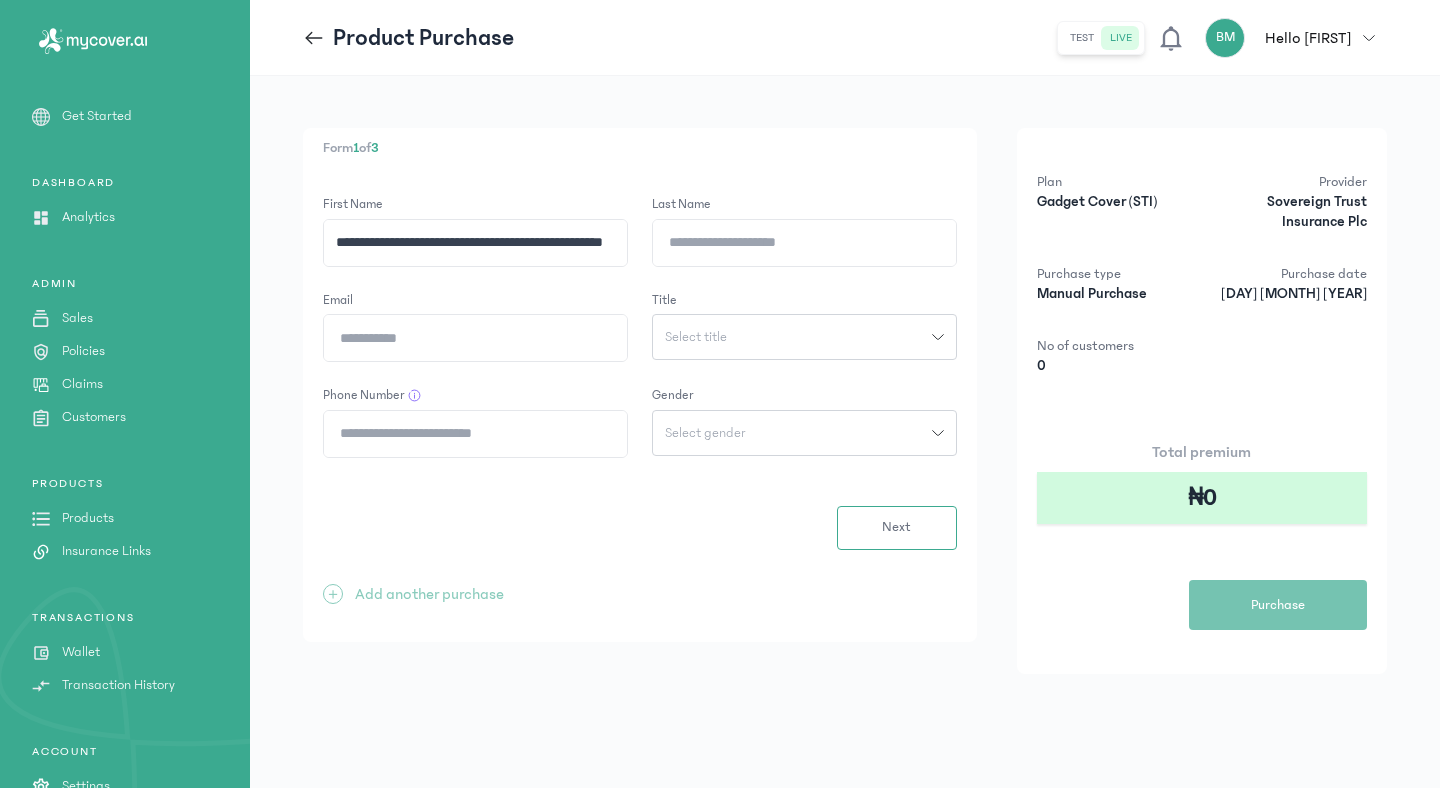 scroll, scrollTop: 0, scrollLeft: 84, axis: horizontal 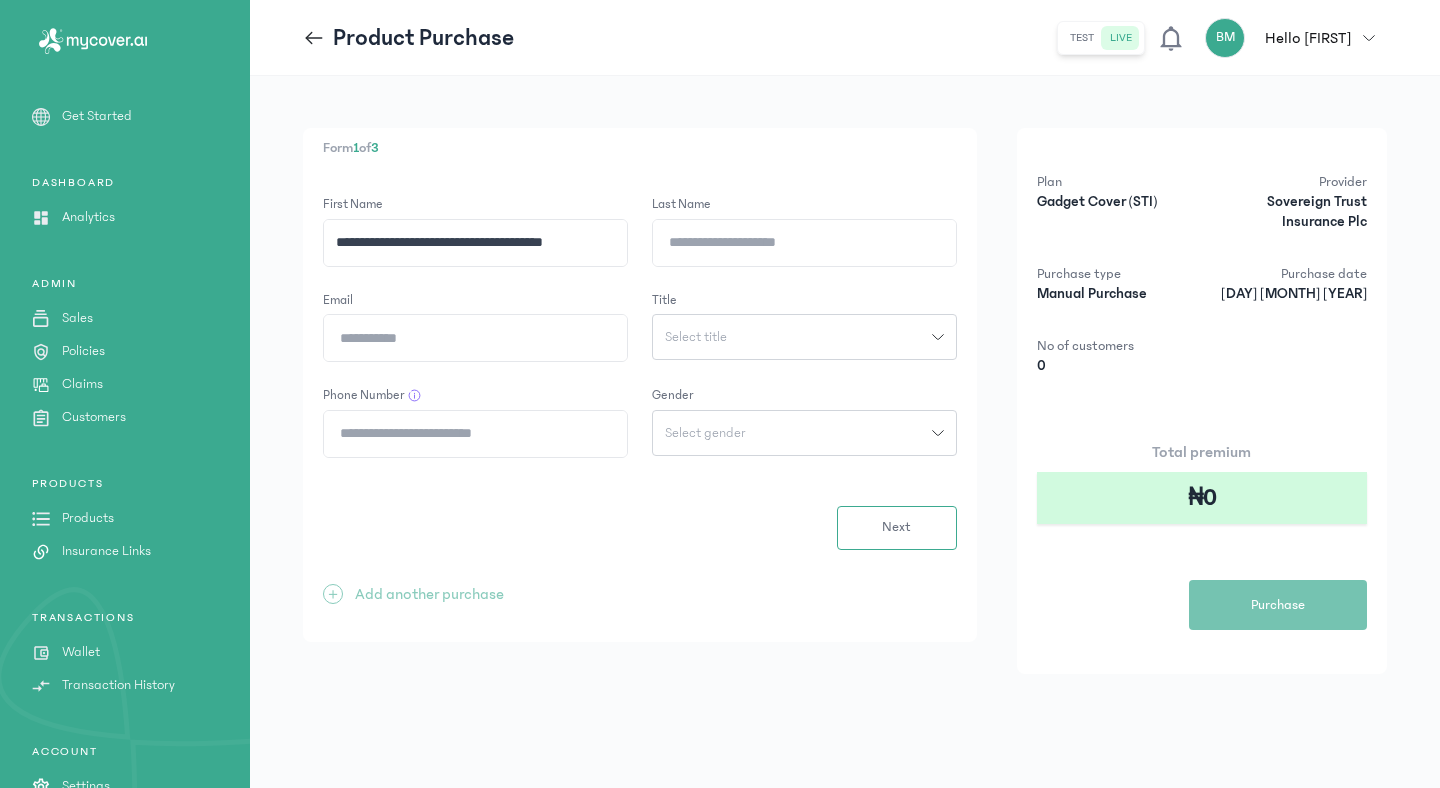 type on "**********" 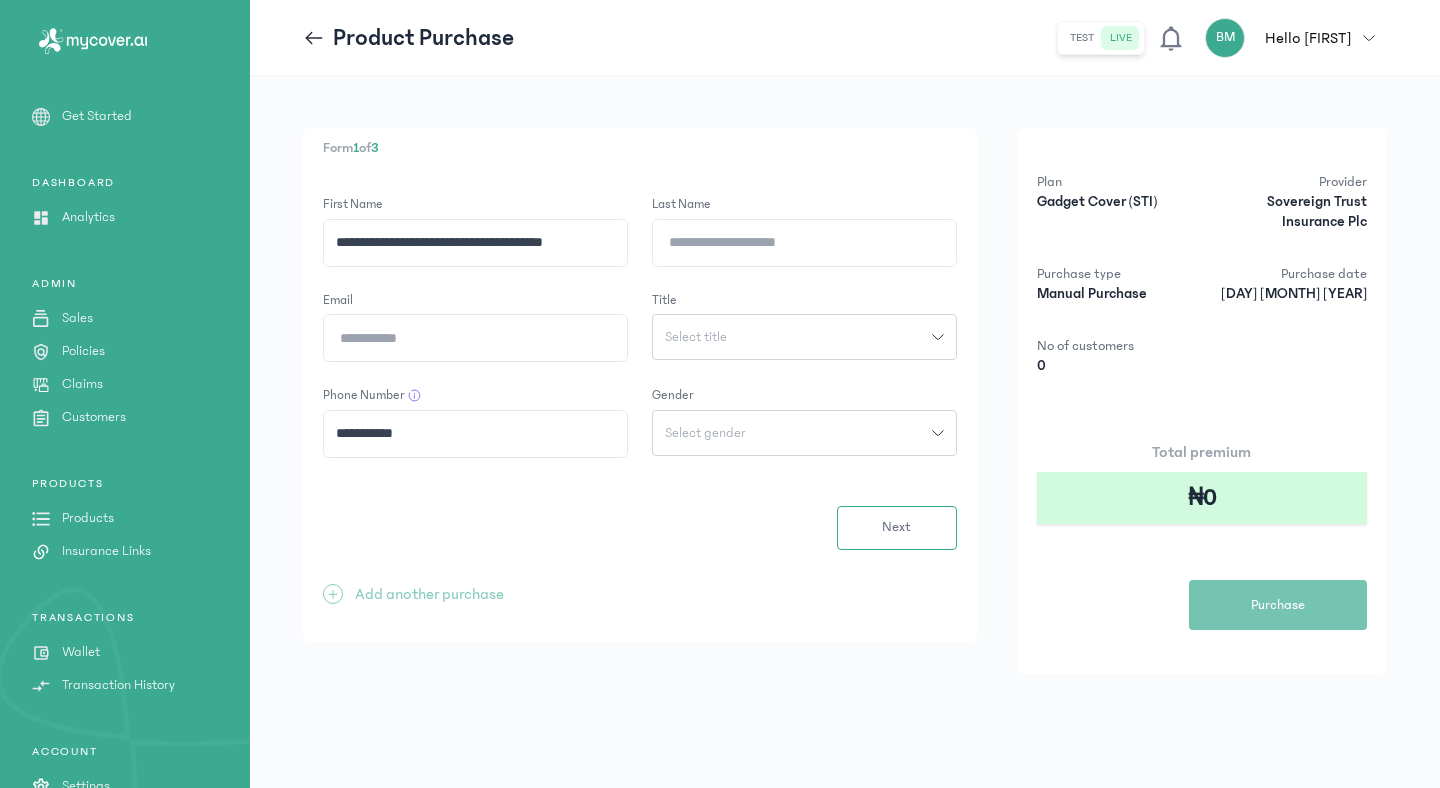 type on "**********" 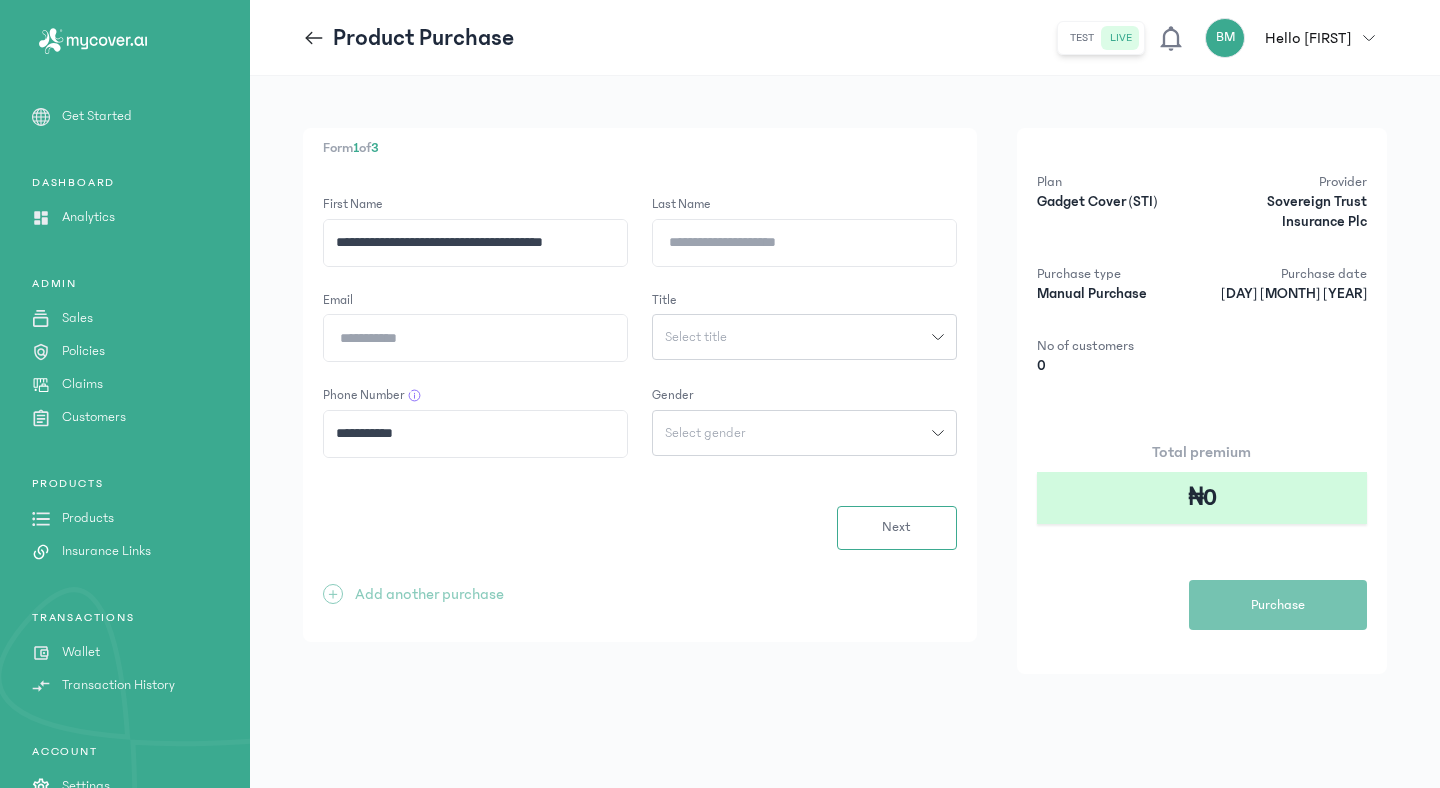 drag, startPoint x: 449, startPoint y: 241, endPoint x: 615, endPoint y: 248, distance: 166.14752 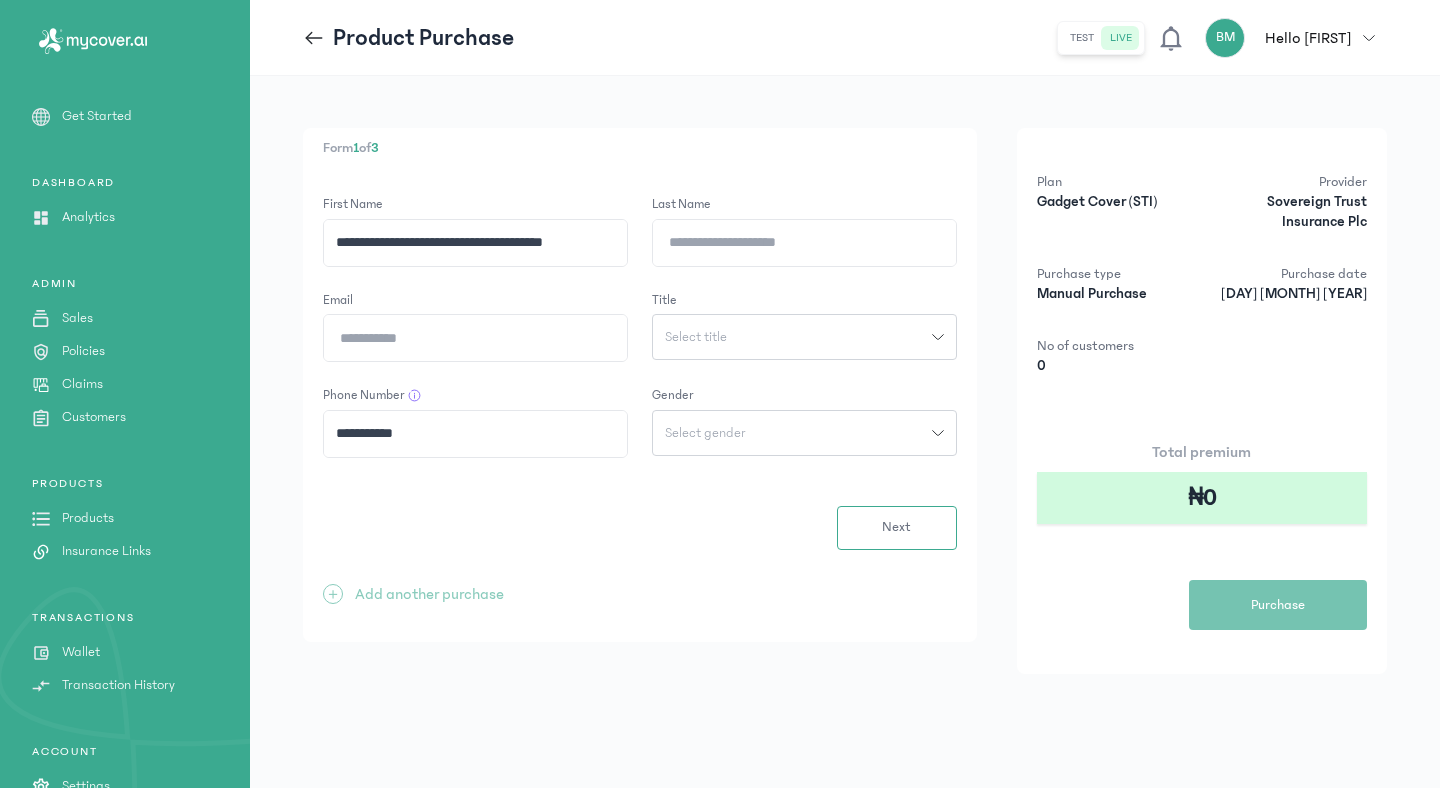 click on "**********" 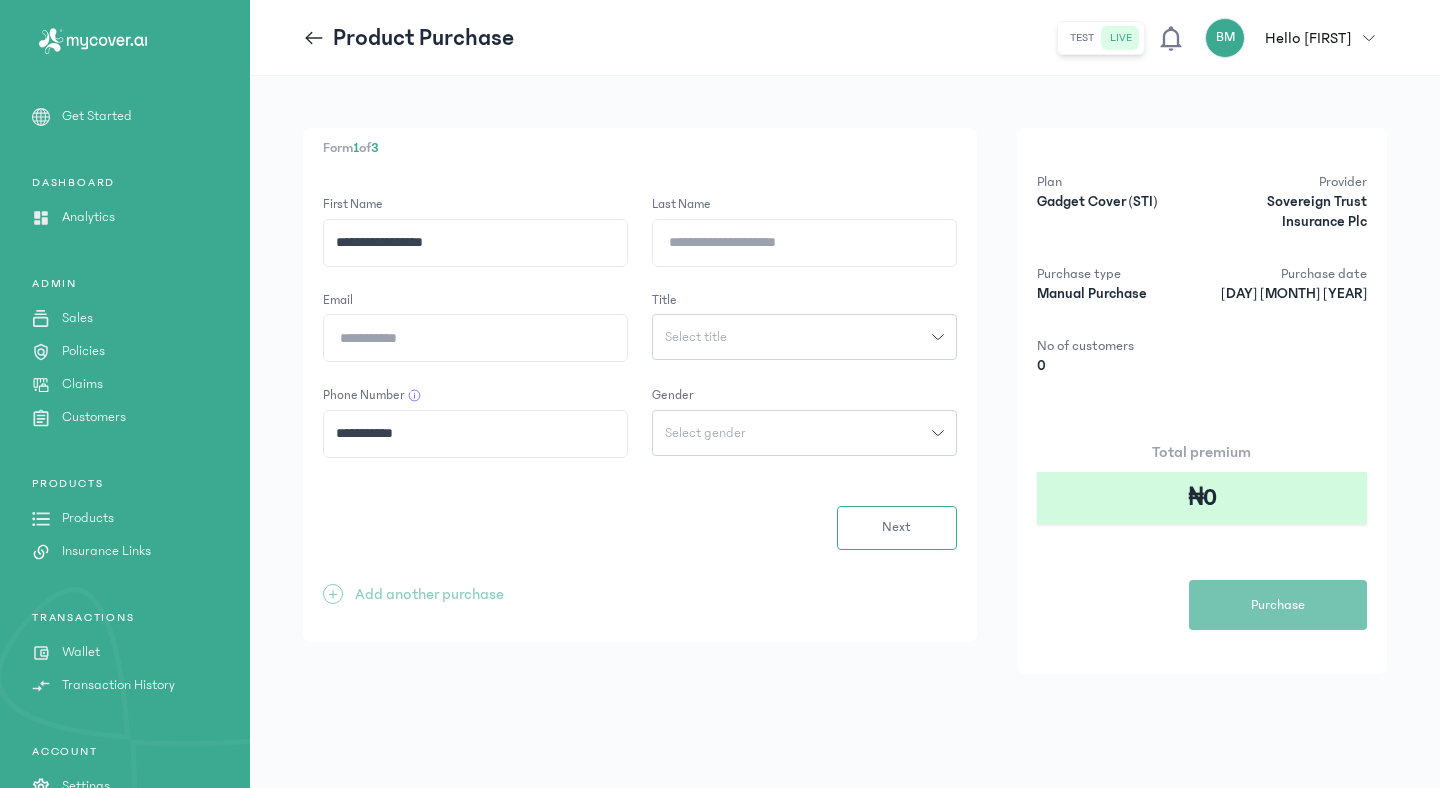 type on "**********" 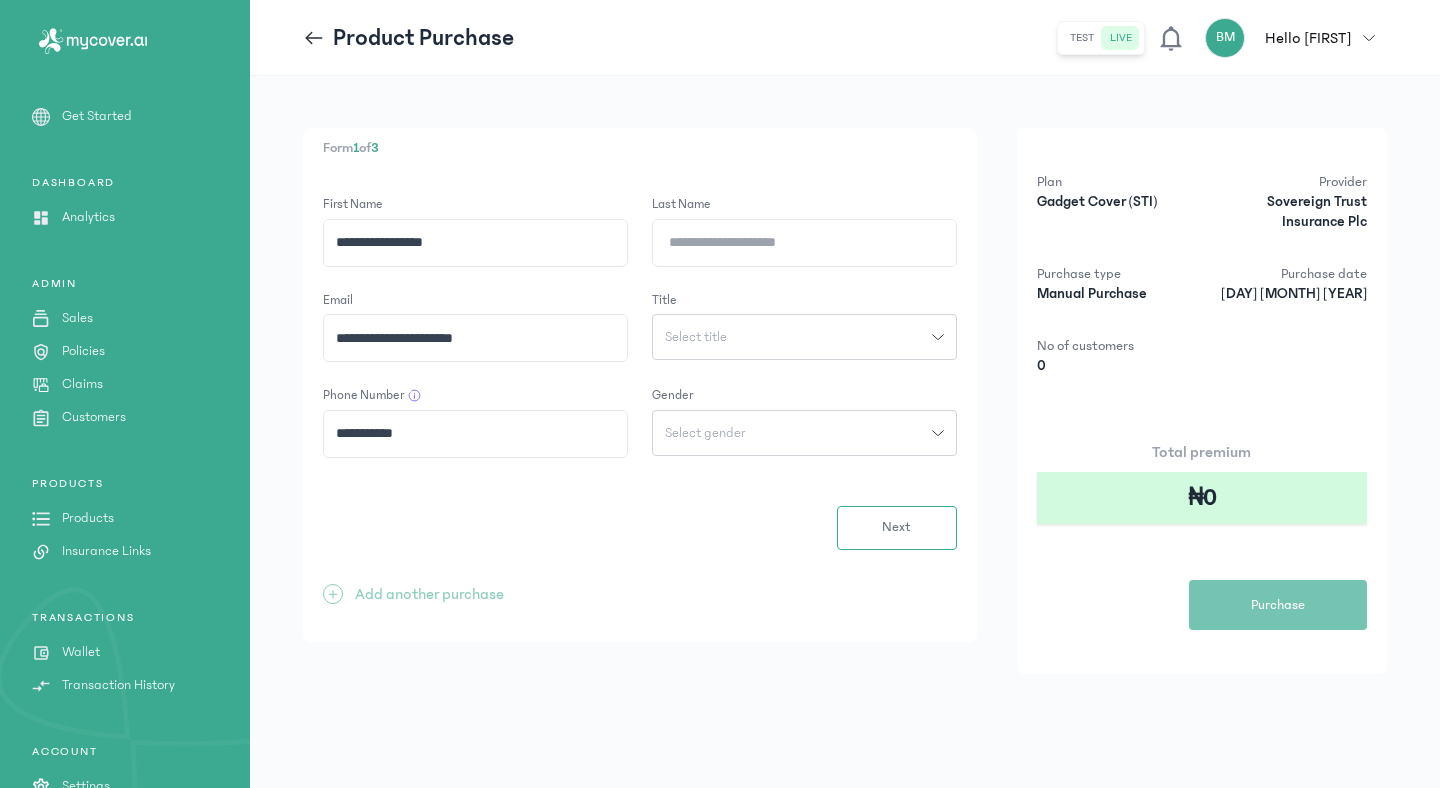 type on "**********" 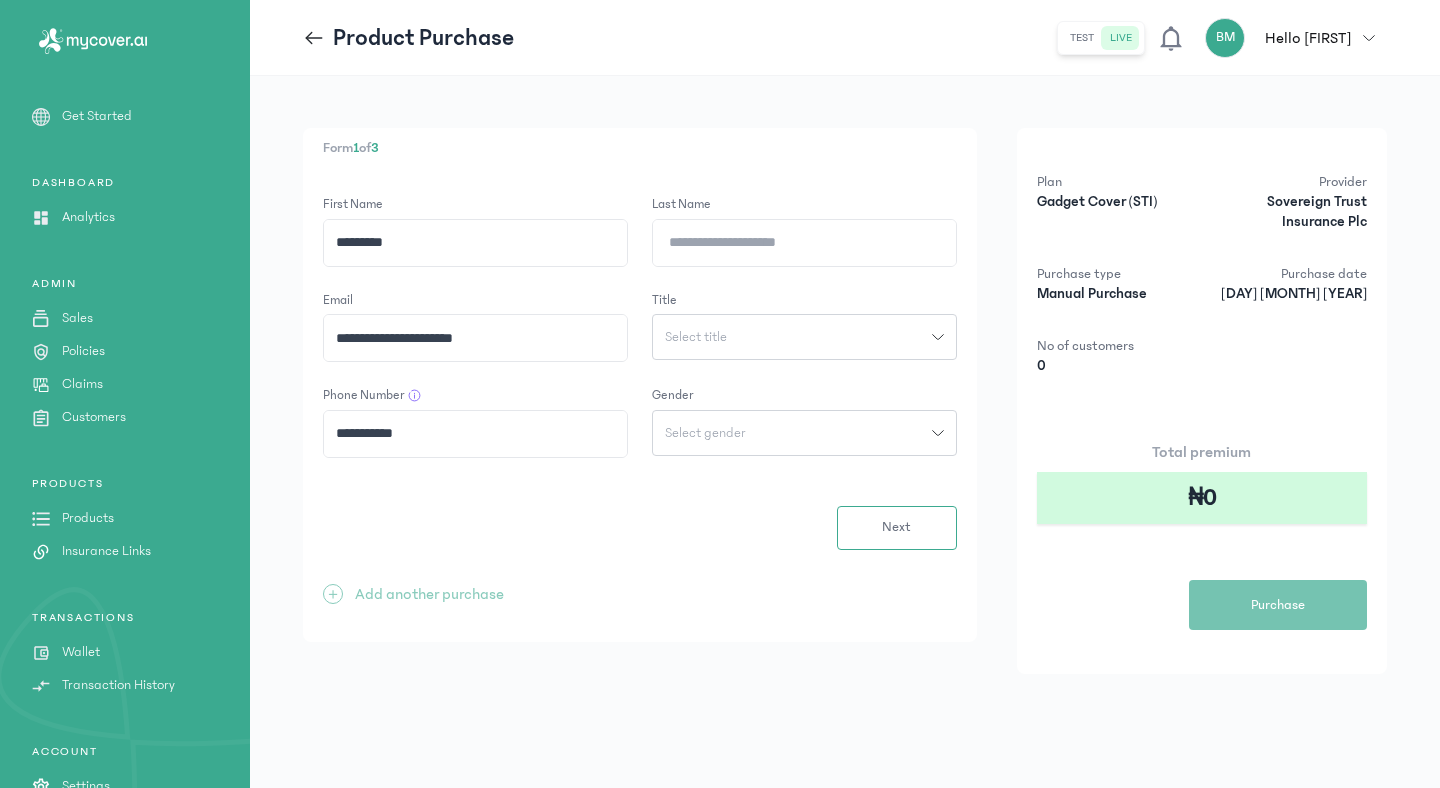 type on "*******" 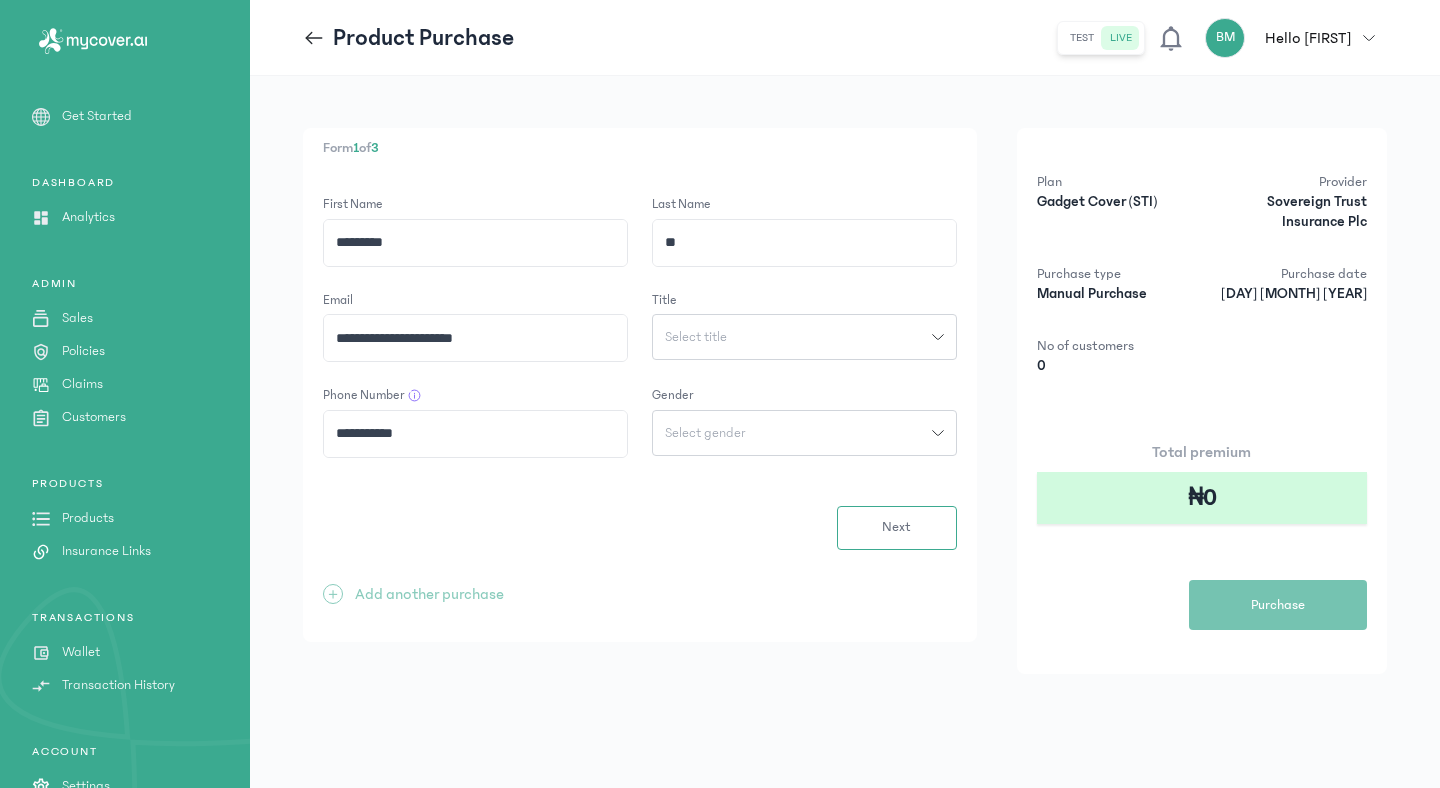 type on "*" 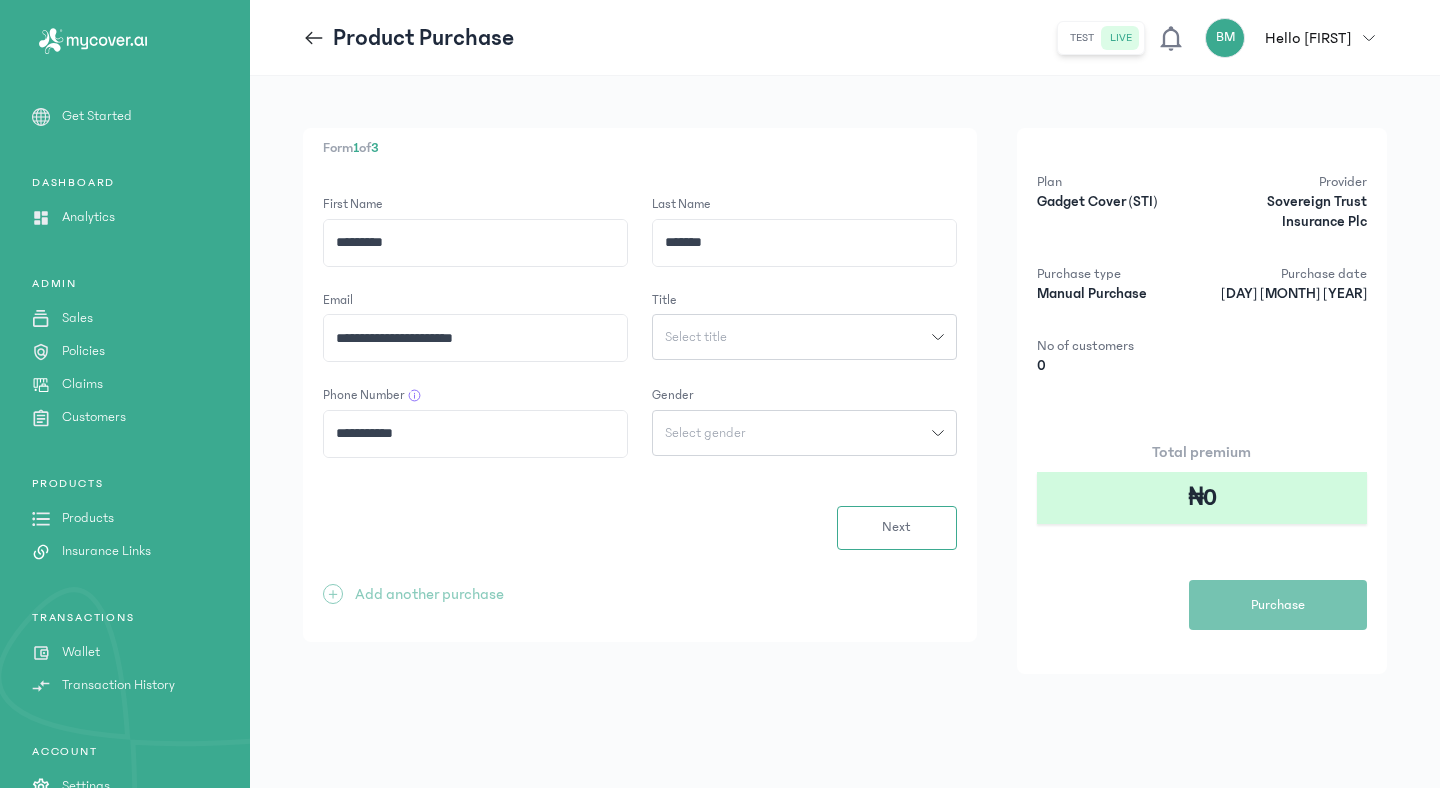 type on "*******" 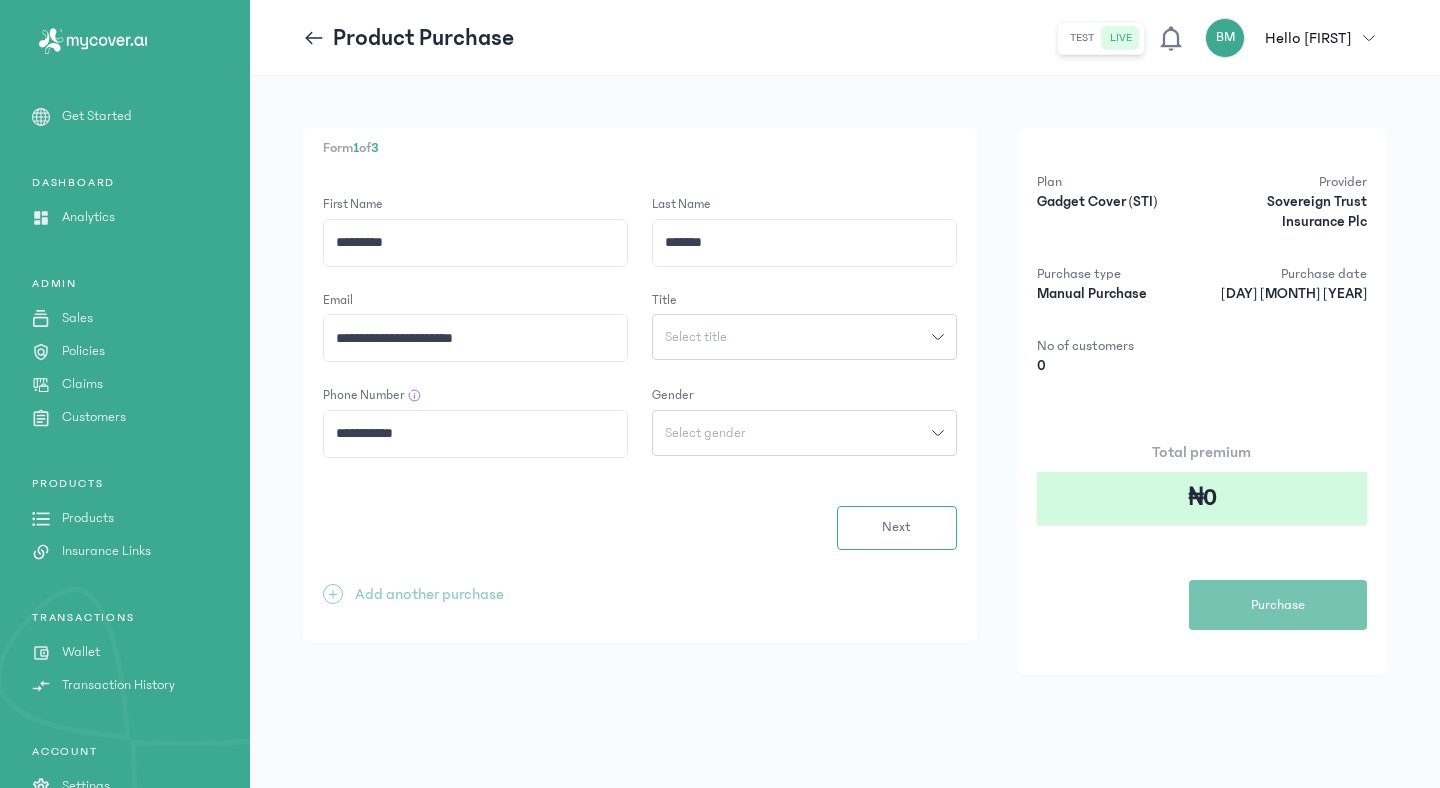 click 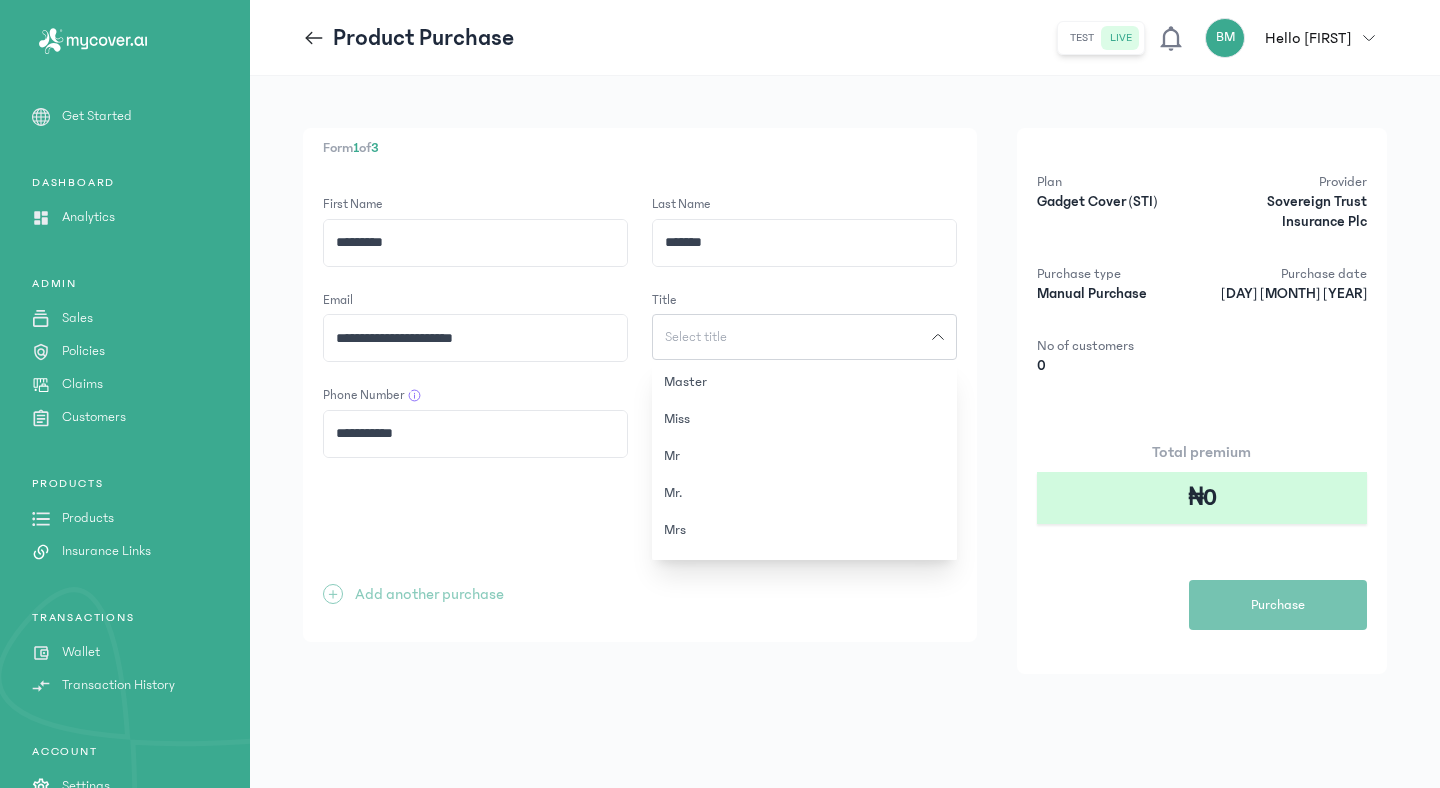 scroll, scrollTop: 301, scrollLeft: 0, axis: vertical 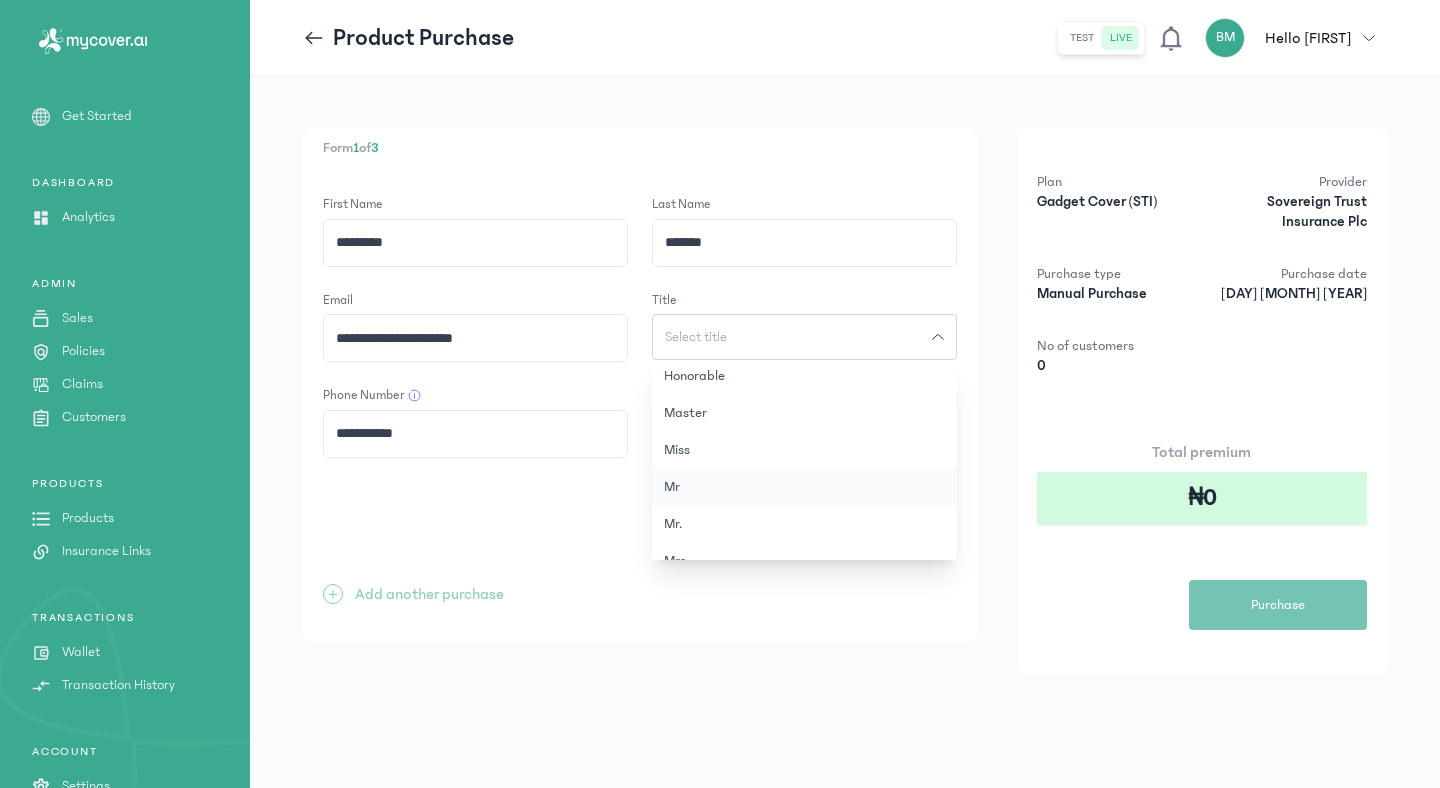 click on "Mr" 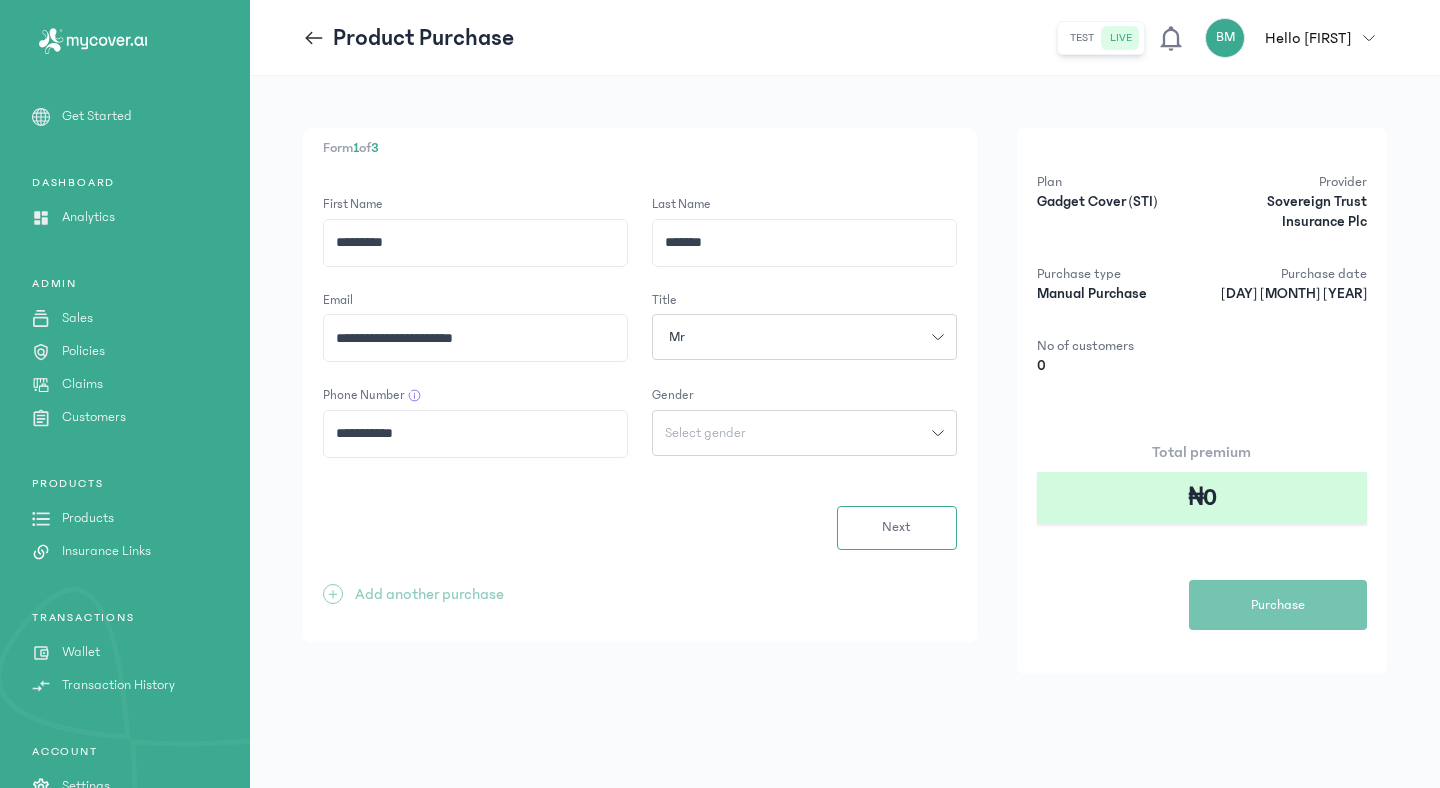 click 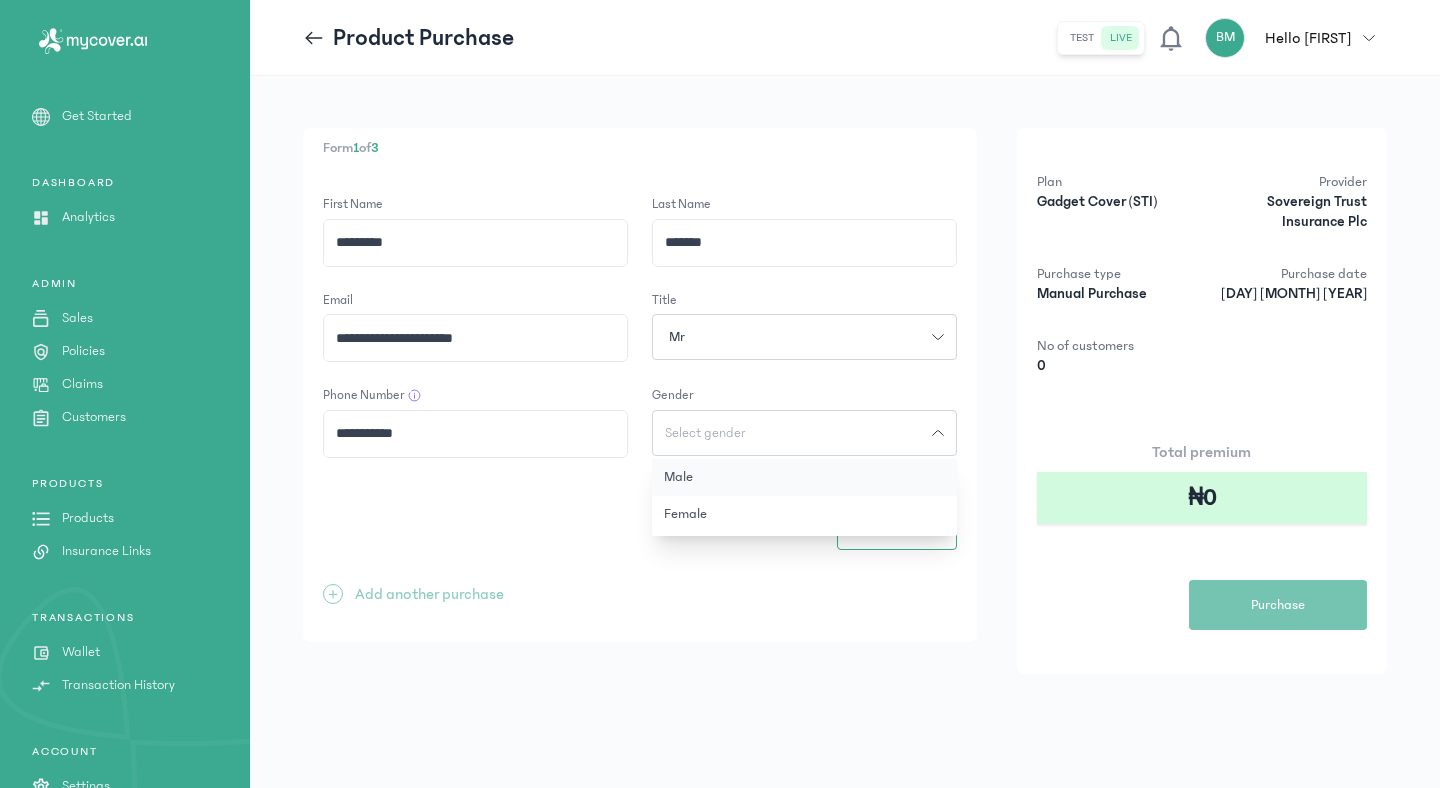 click on "Male" 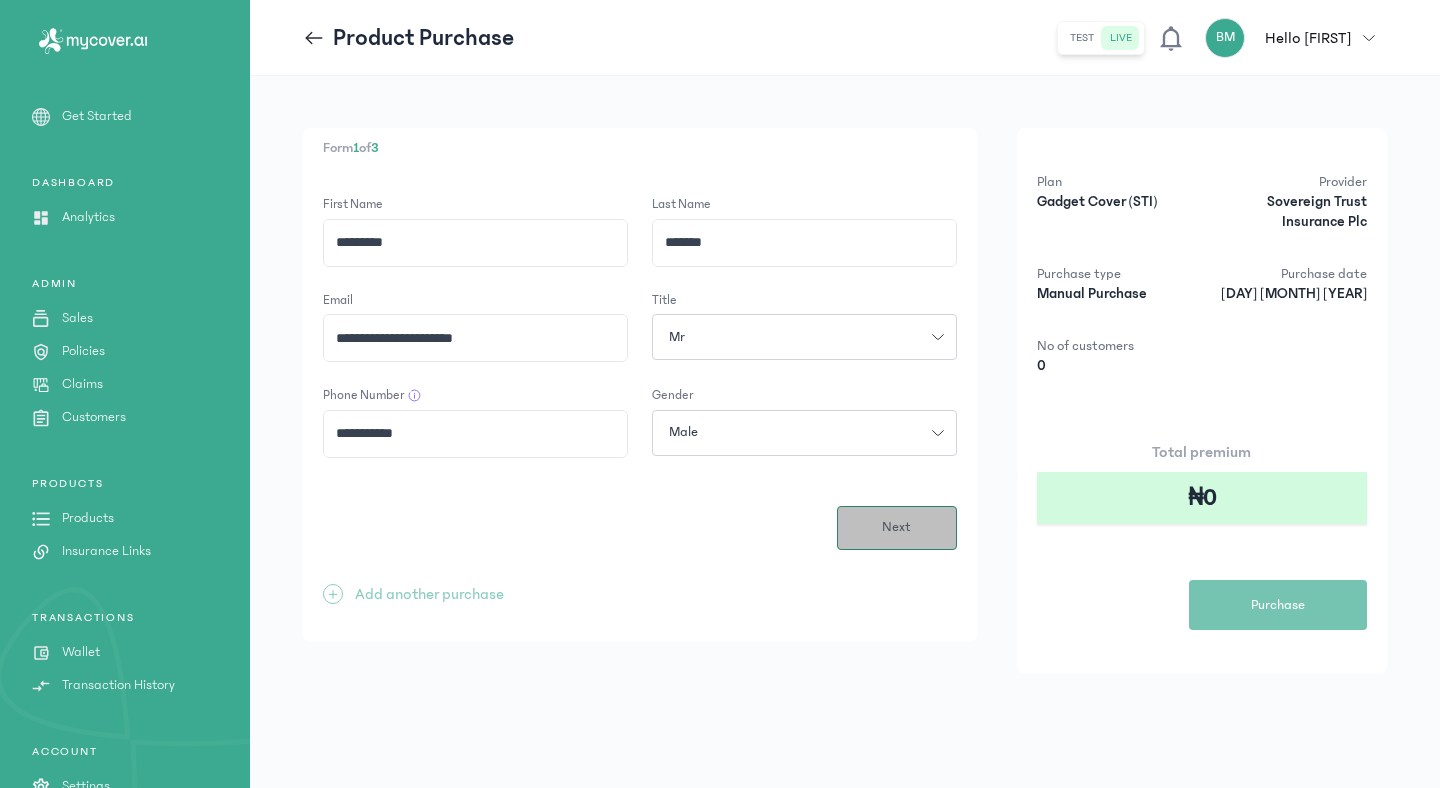 click on "Next" at bounding box center [896, 527] 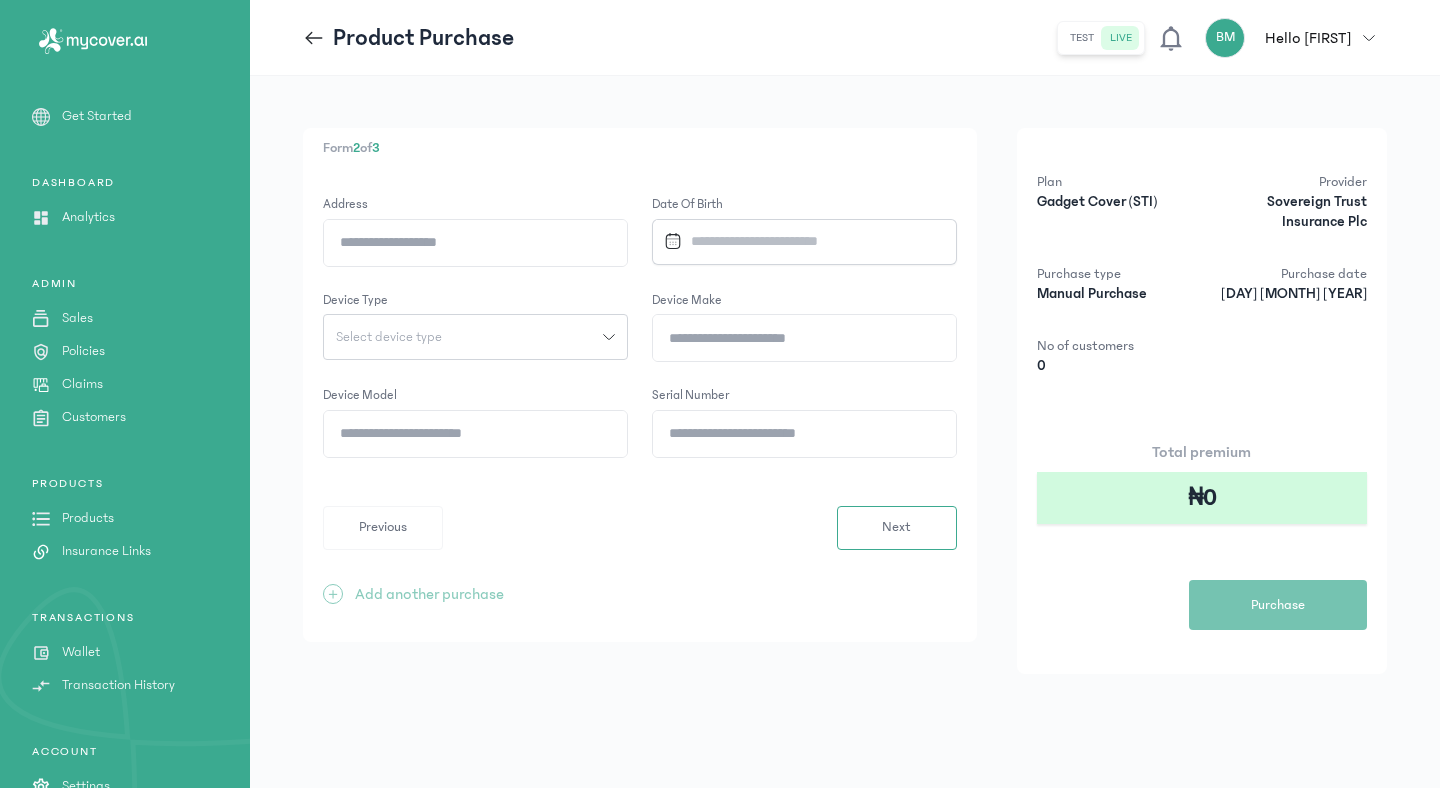 click on "Address" 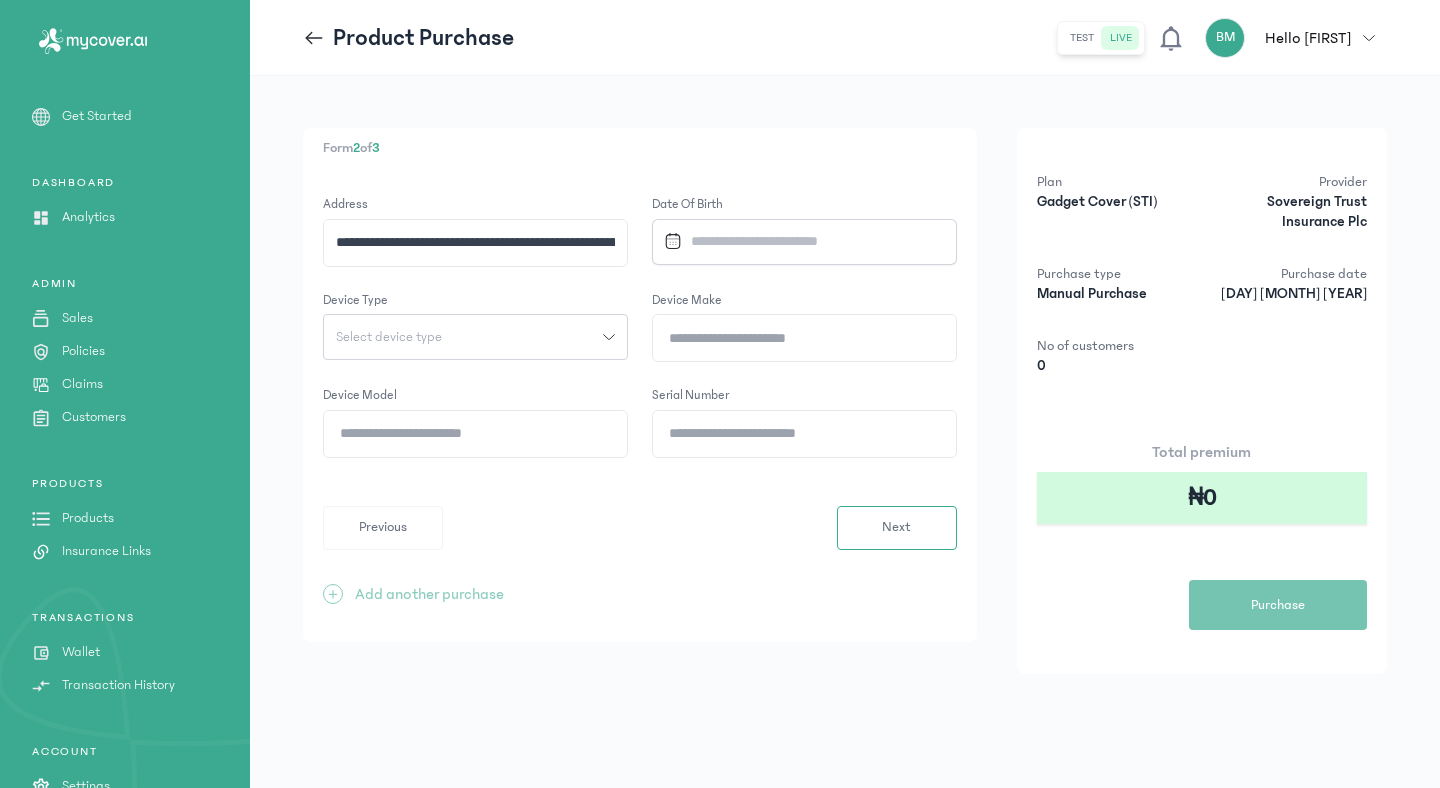 scroll, scrollTop: 0, scrollLeft: 82, axis: horizontal 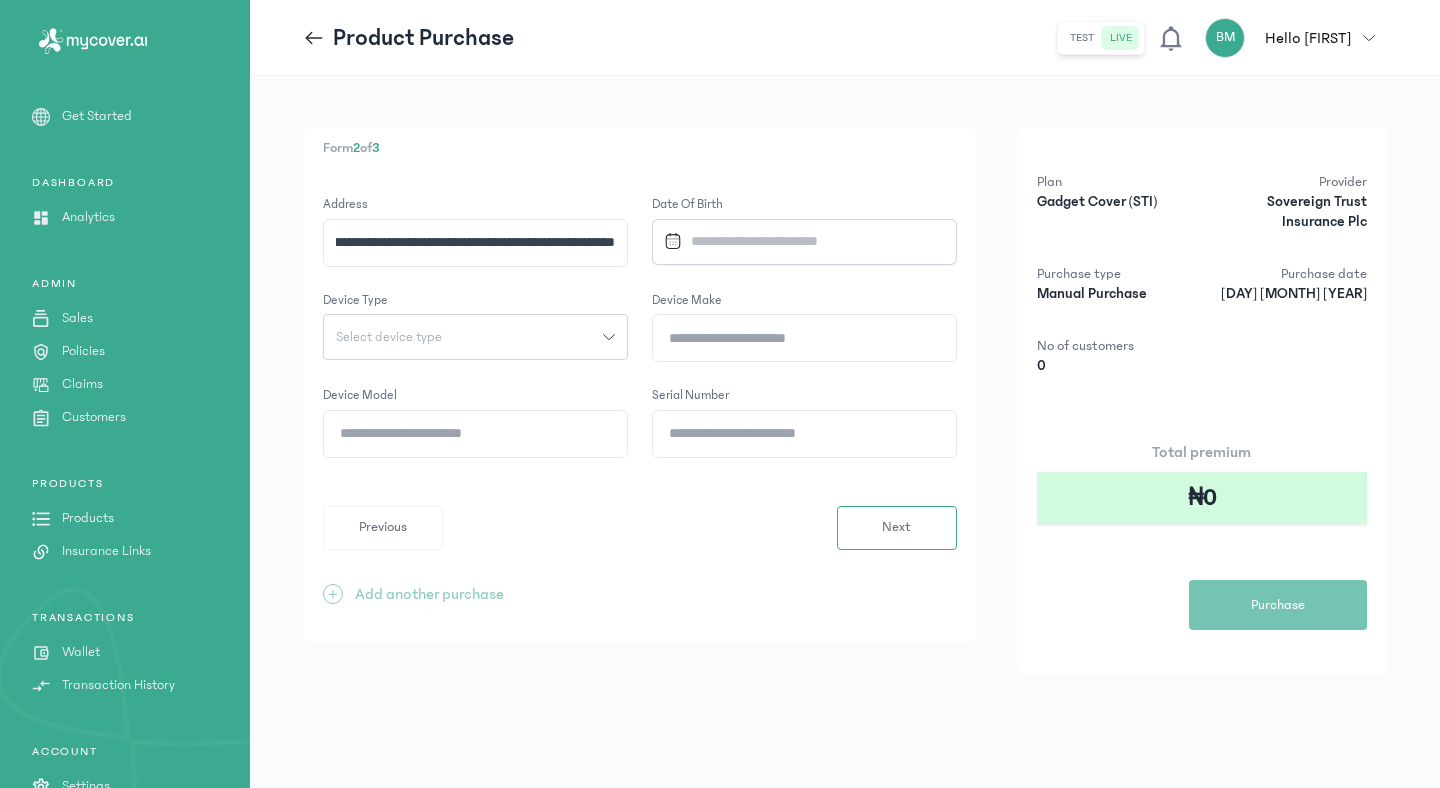 type on "**********" 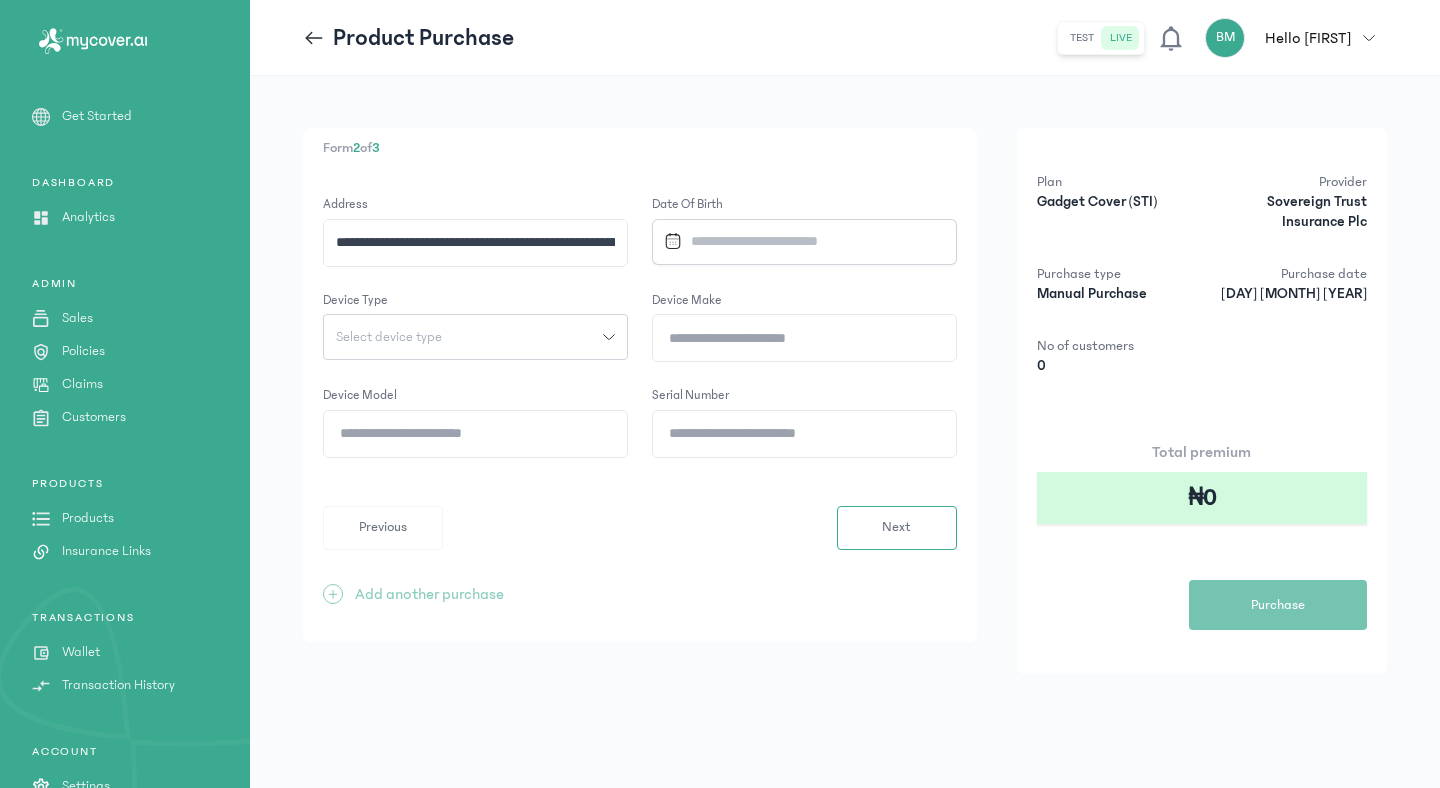 click 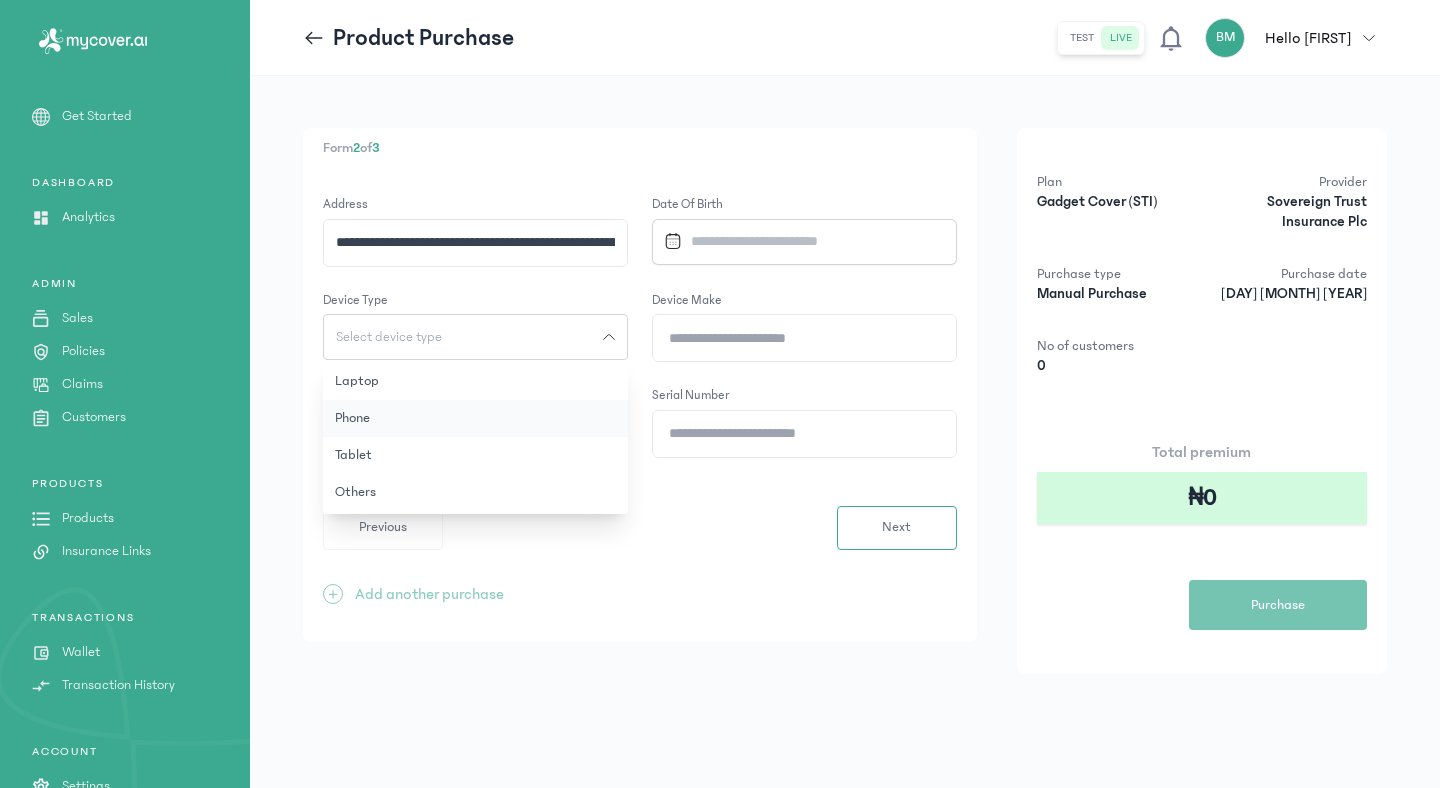 click on "Phone" 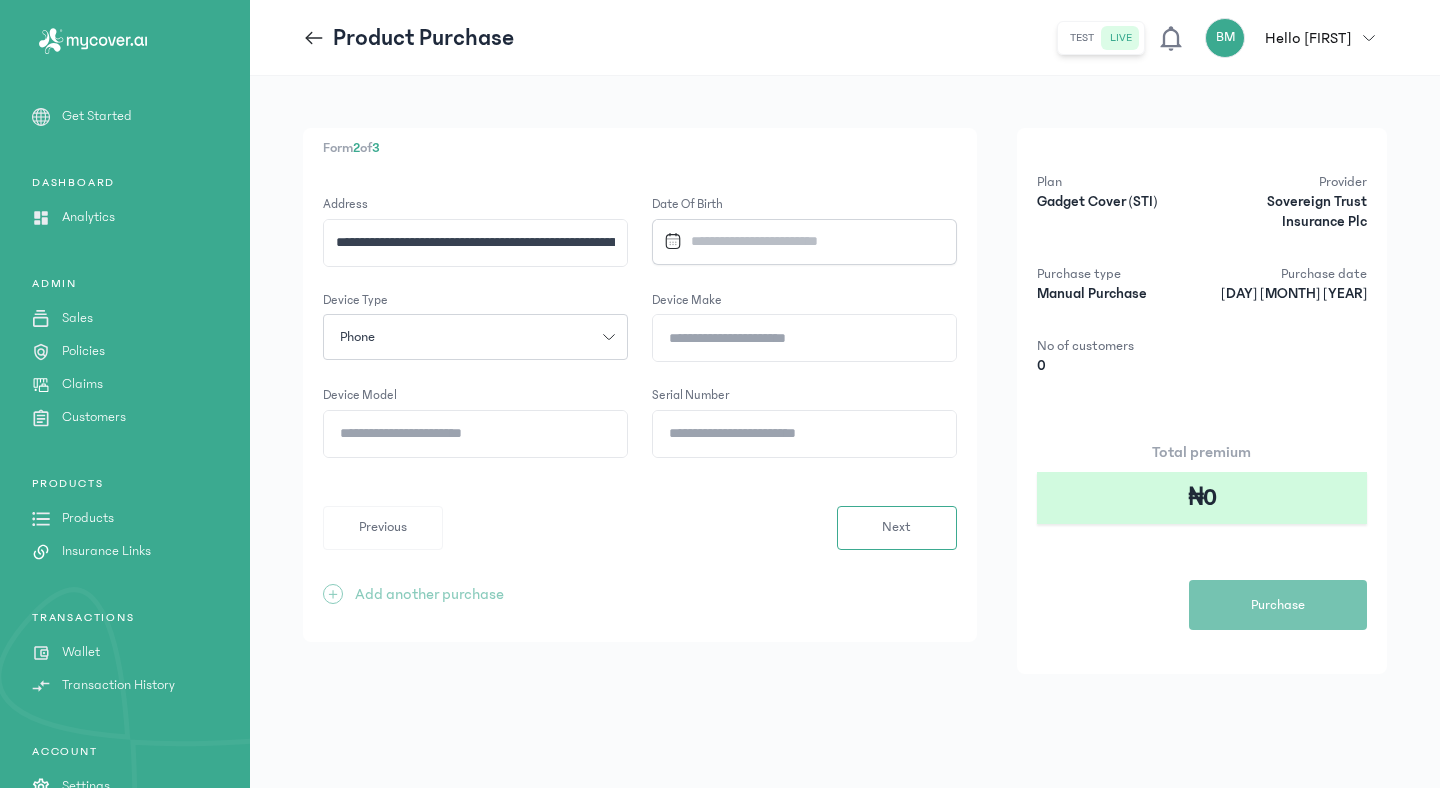 click at bounding box center [796, 241] 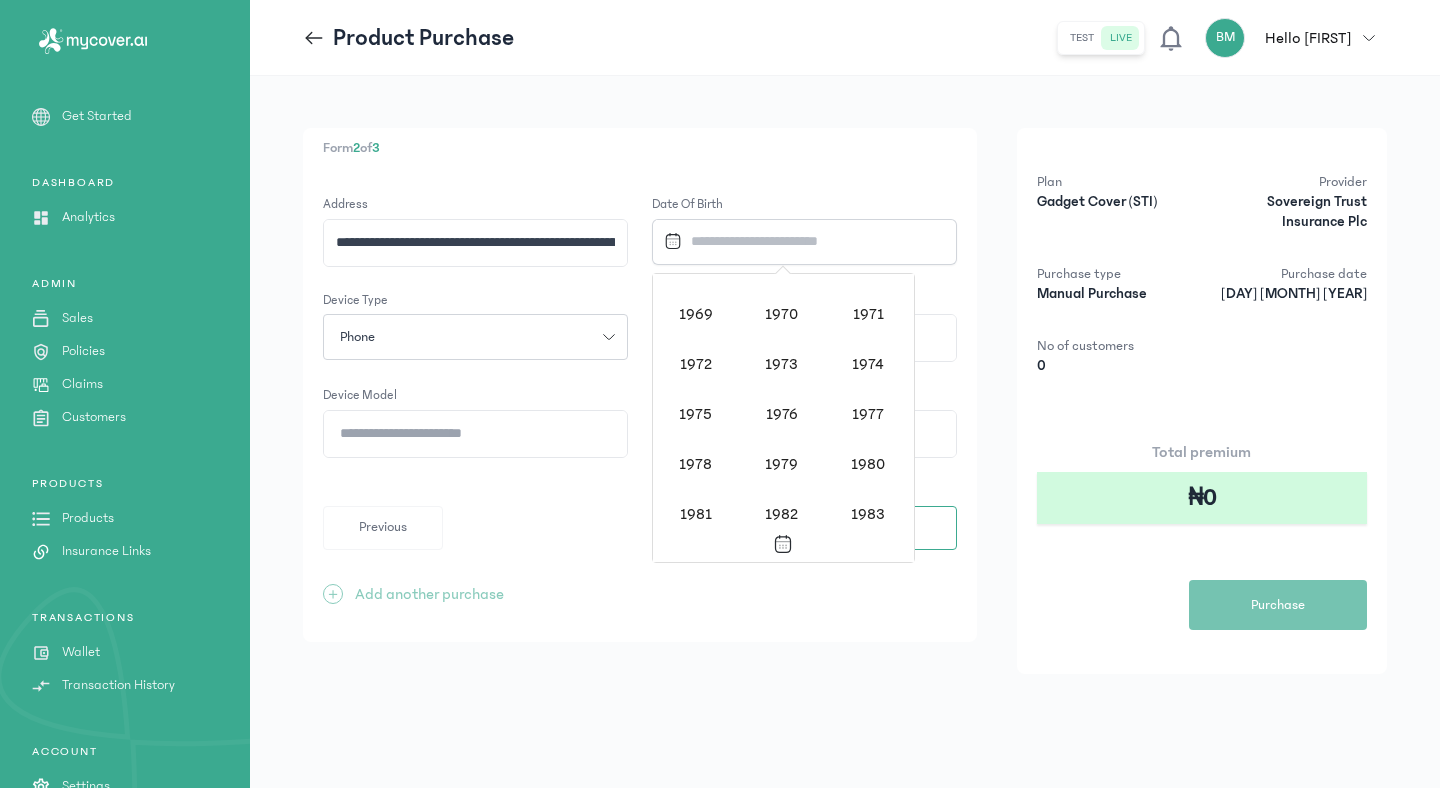 scroll, scrollTop: 1116, scrollLeft: 0, axis: vertical 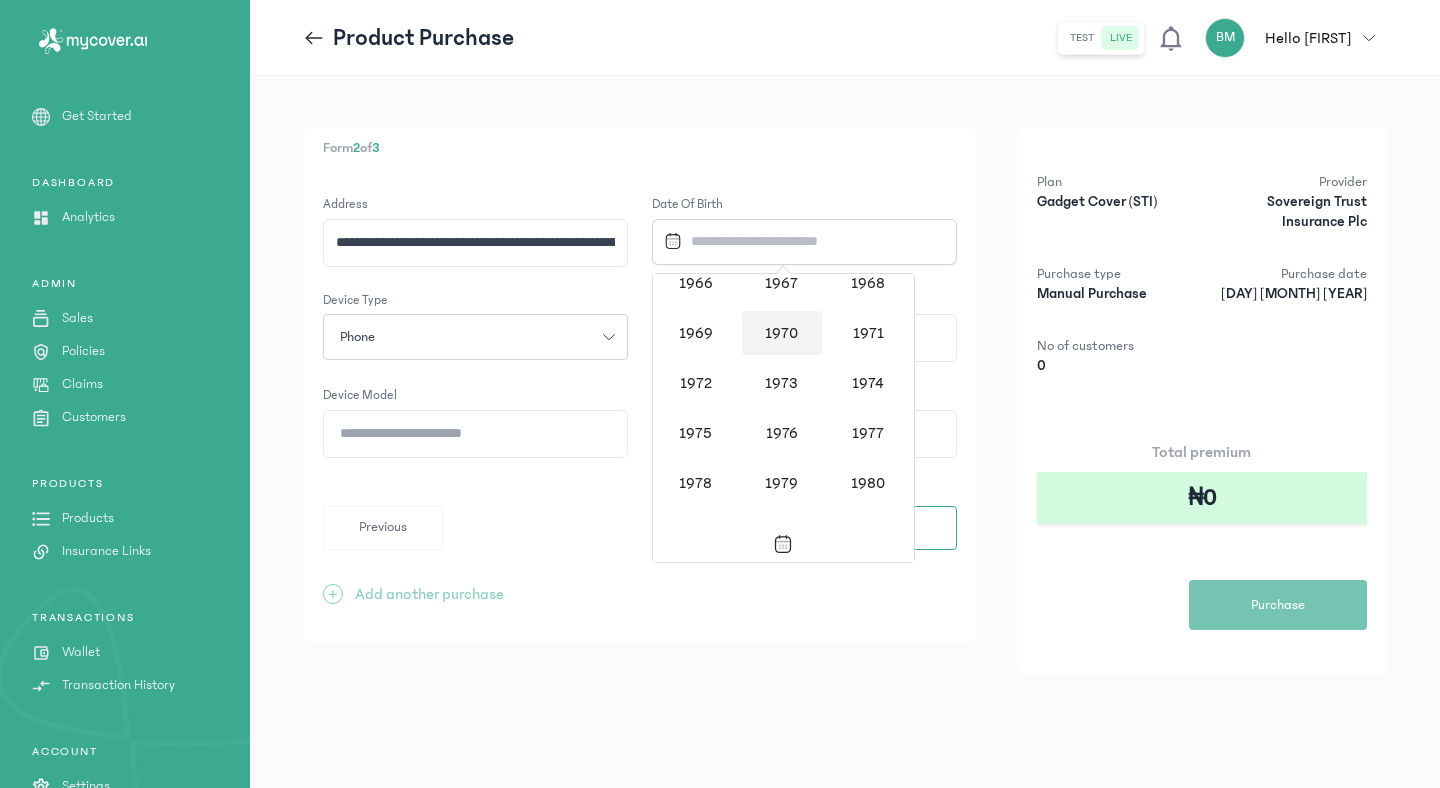 click on "1970" at bounding box center [782, 333] 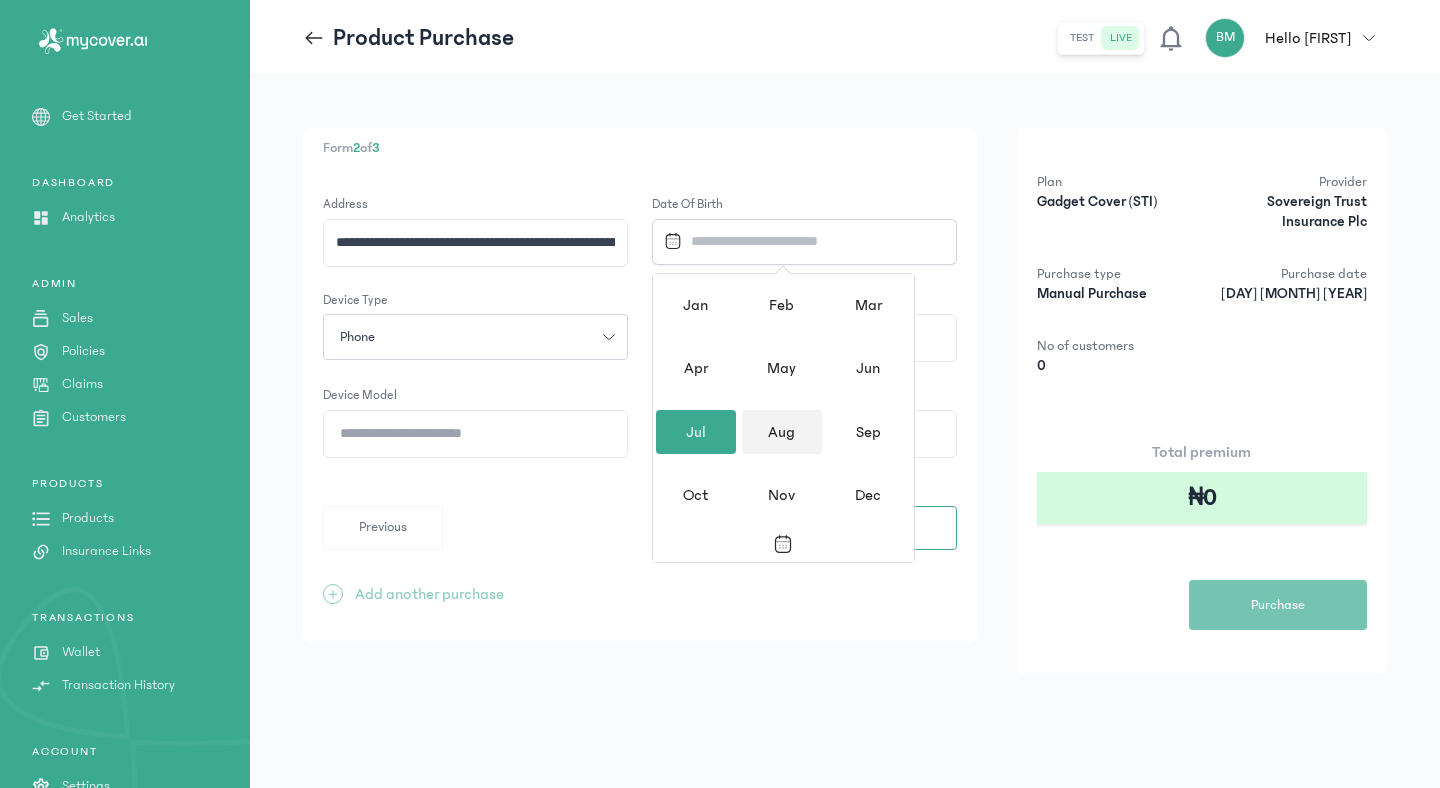 click on "Aug" at bounding box center (782, 432) 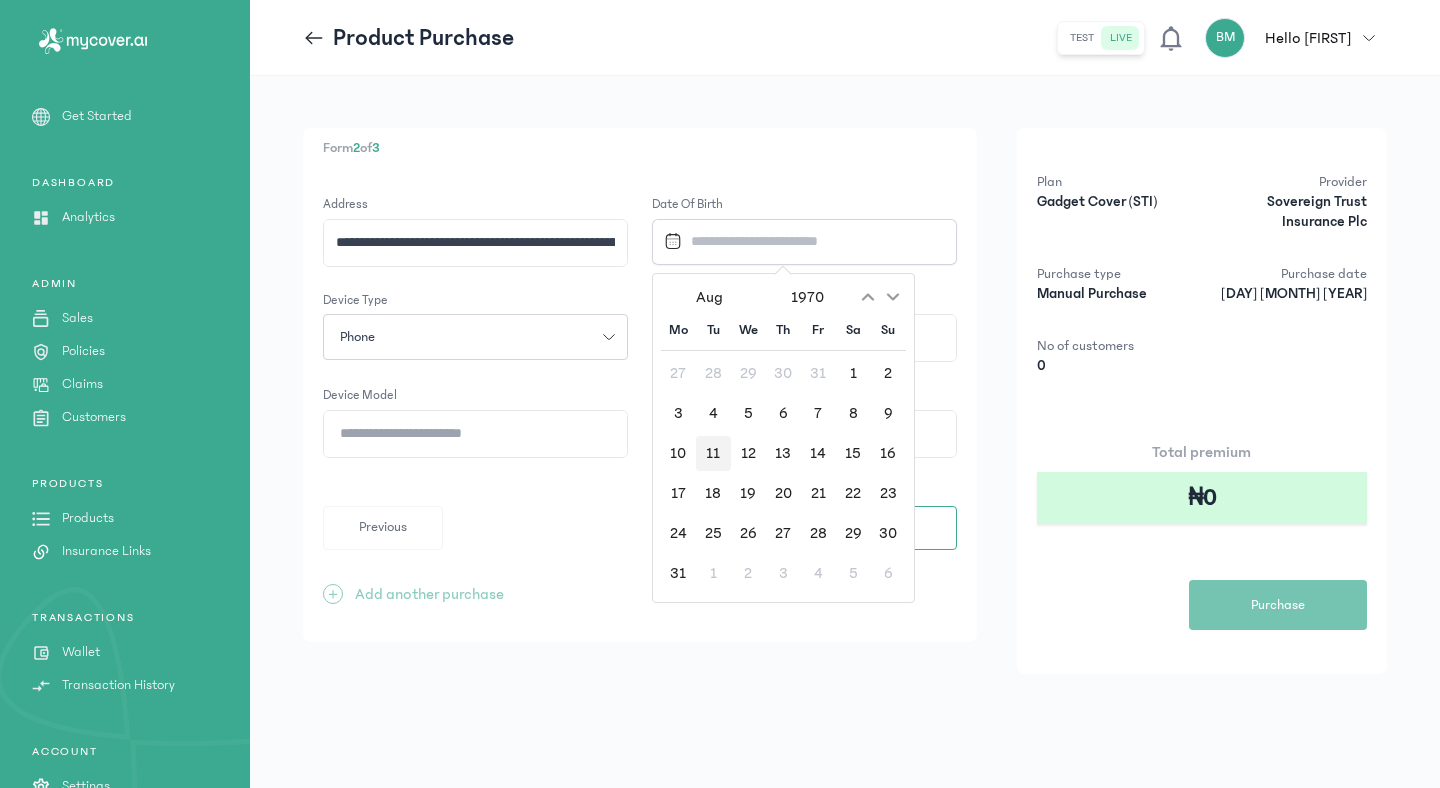 click on "11" at bounding box center [713, 453] 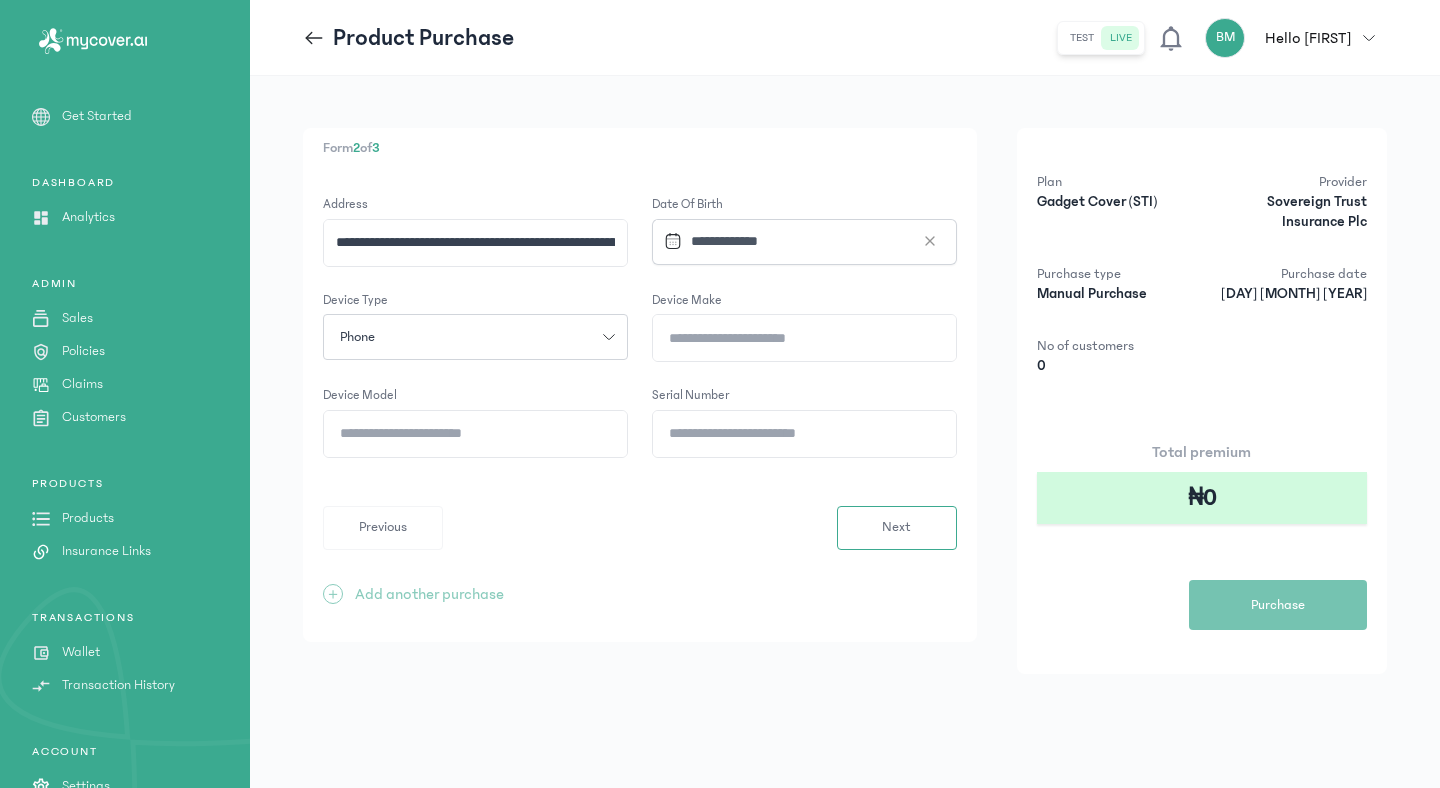 click 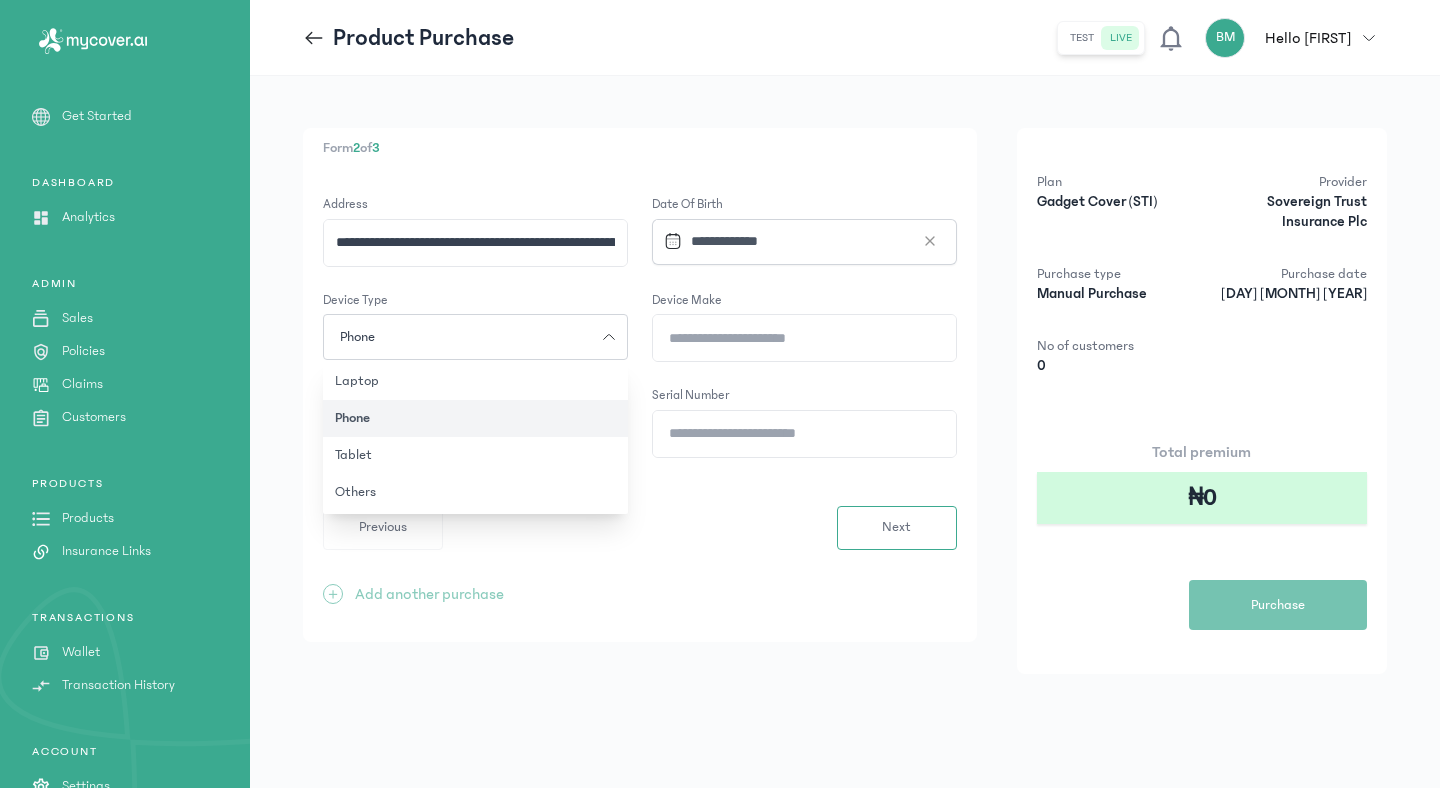 click on "**********" at bounding box center [845, 432] 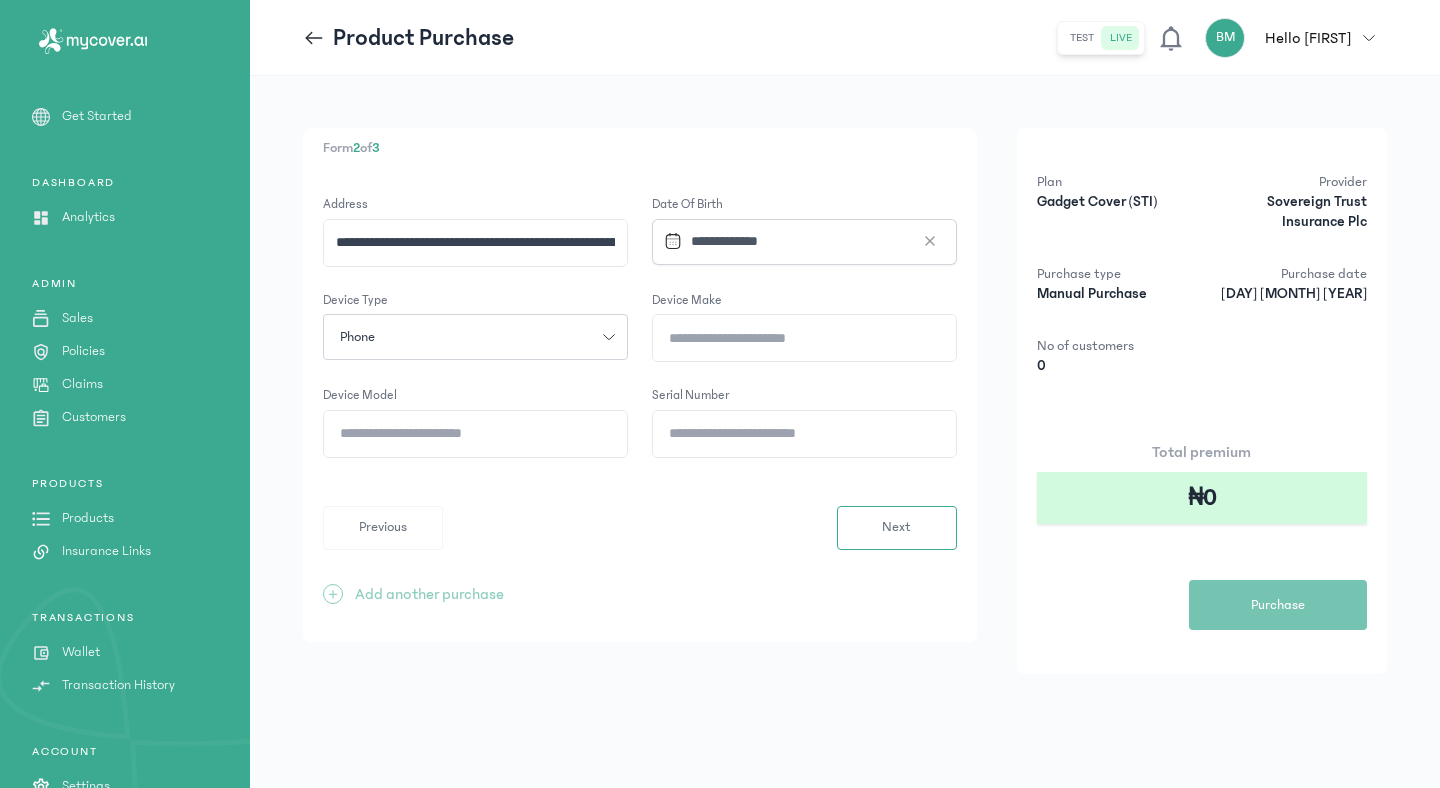 click on "Device Make" 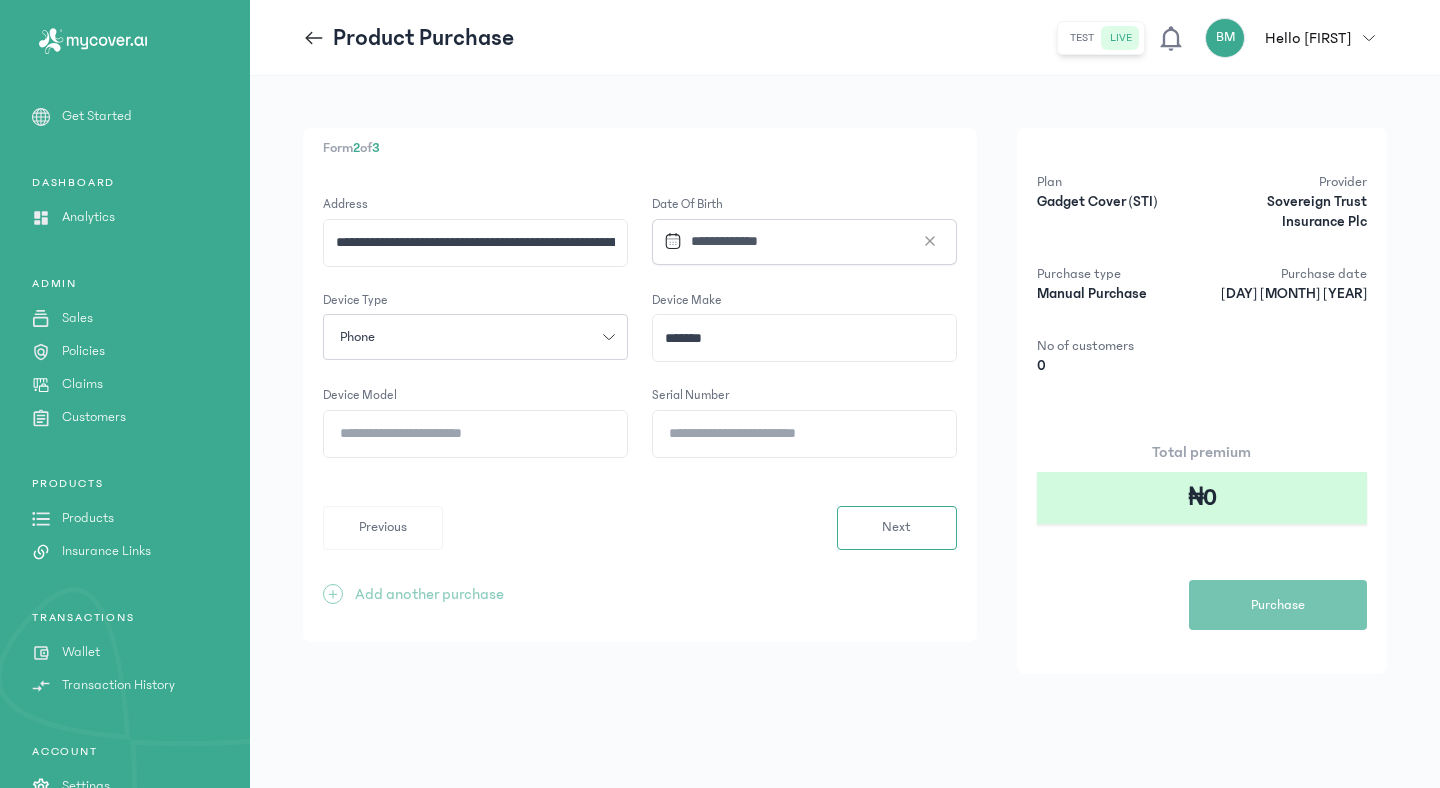 type on "*******" 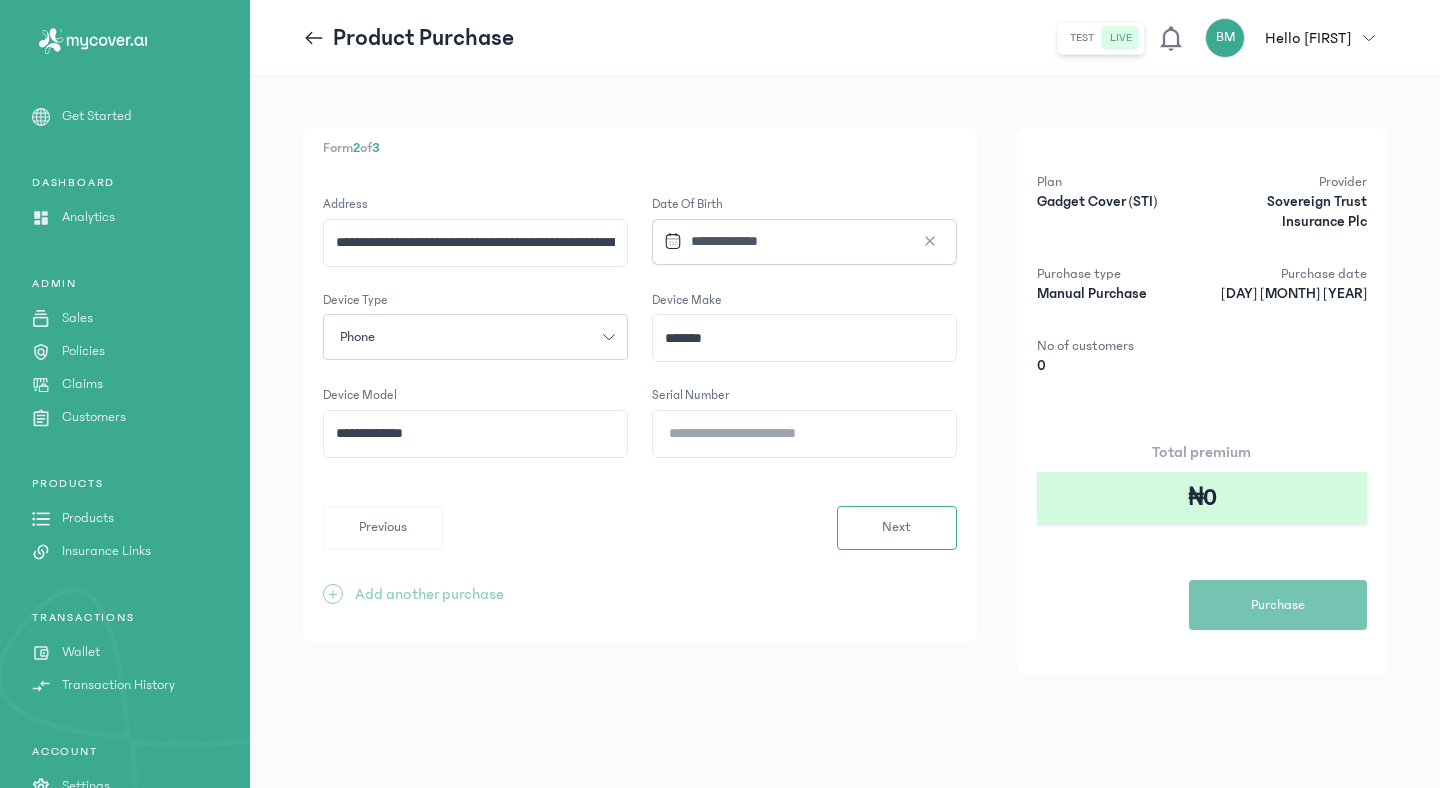 click on "**********" 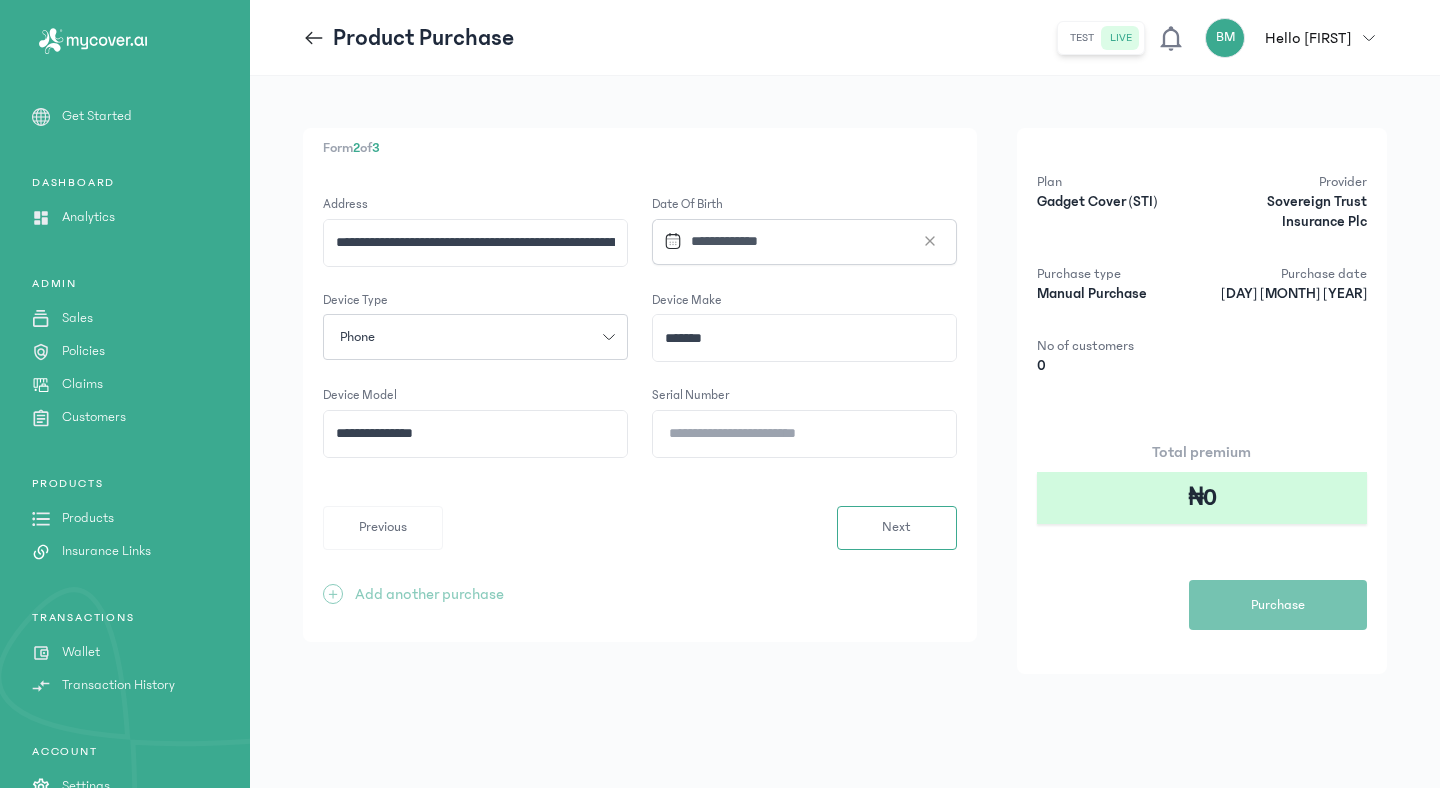 type on "**********" 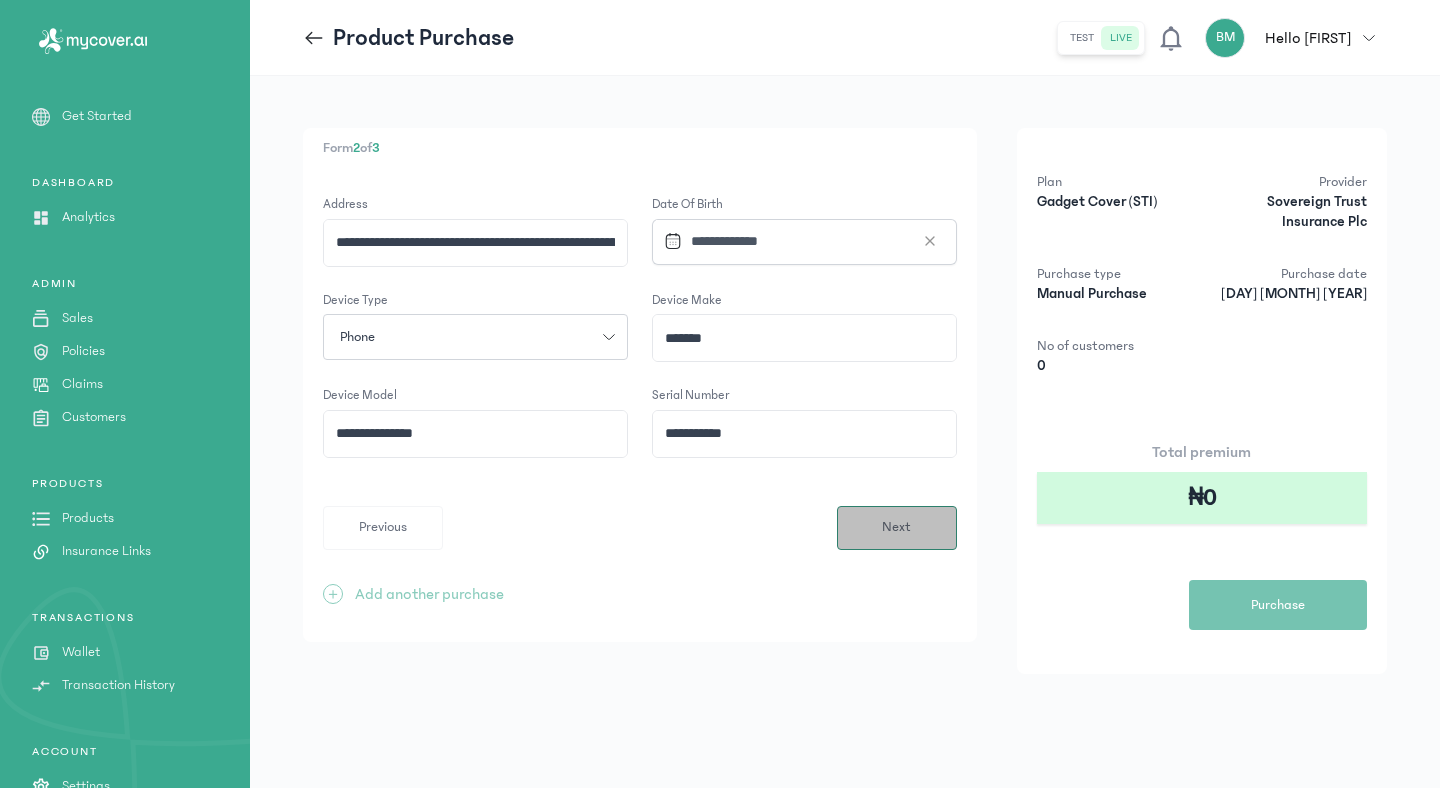 type on "**********" 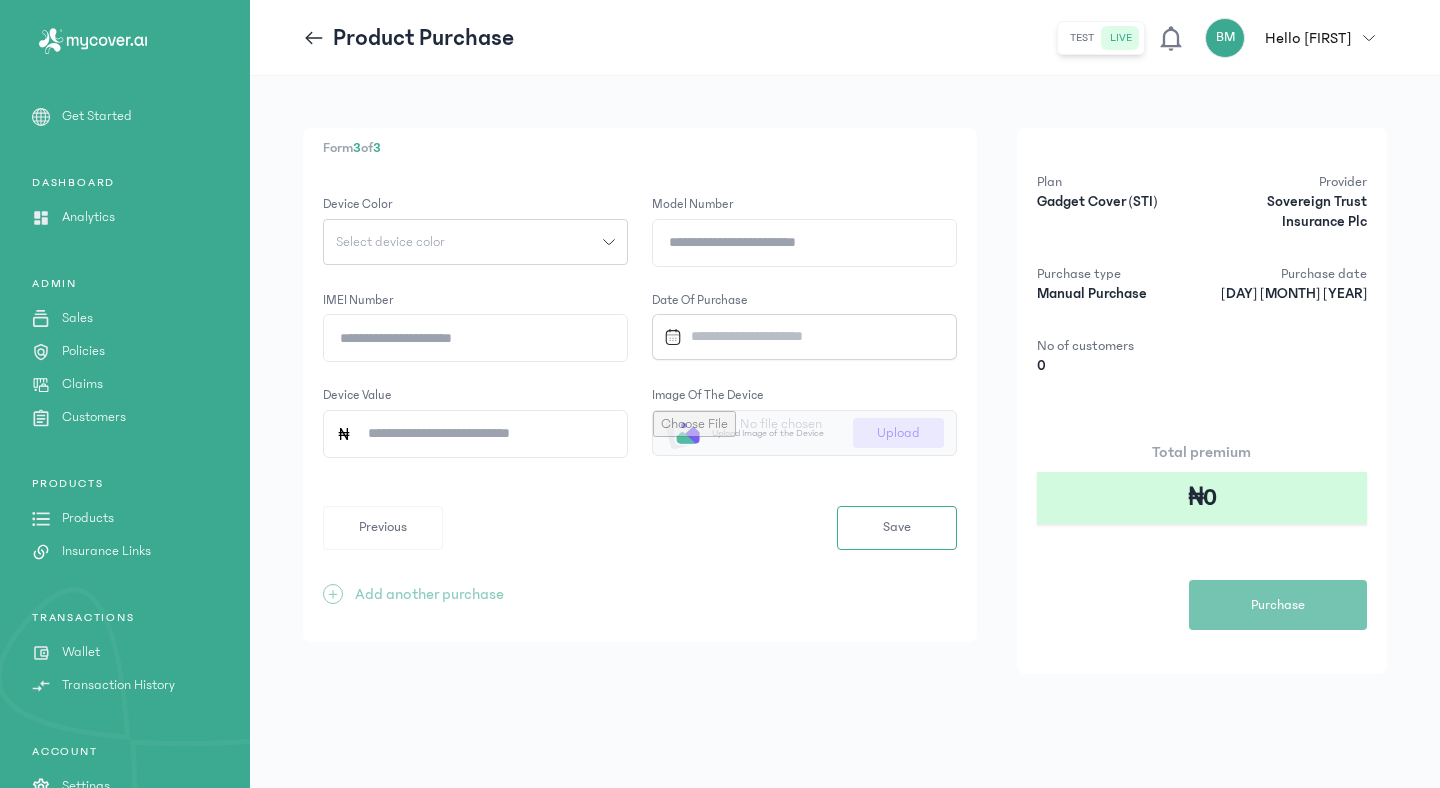 click 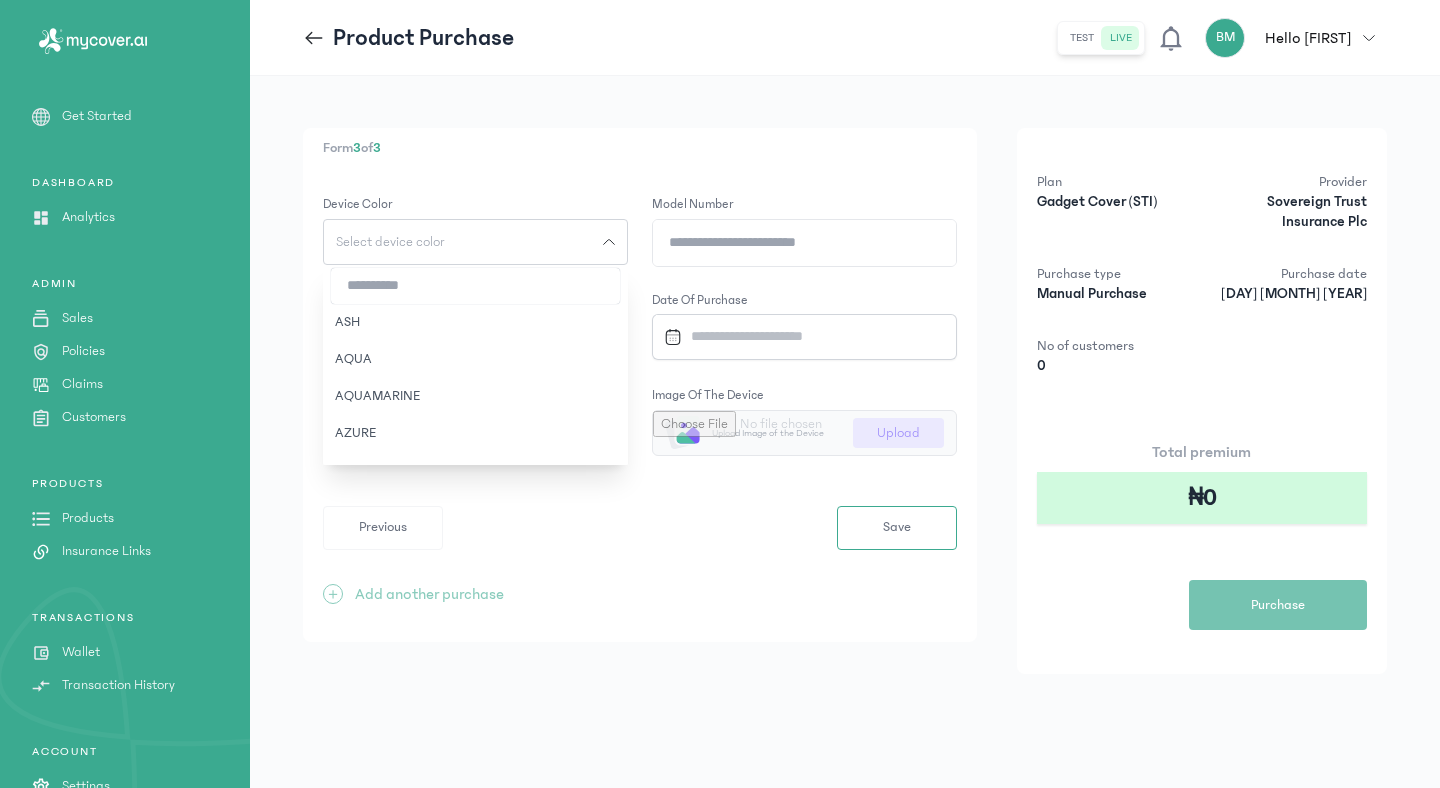 click at bounding box center [475, 286] 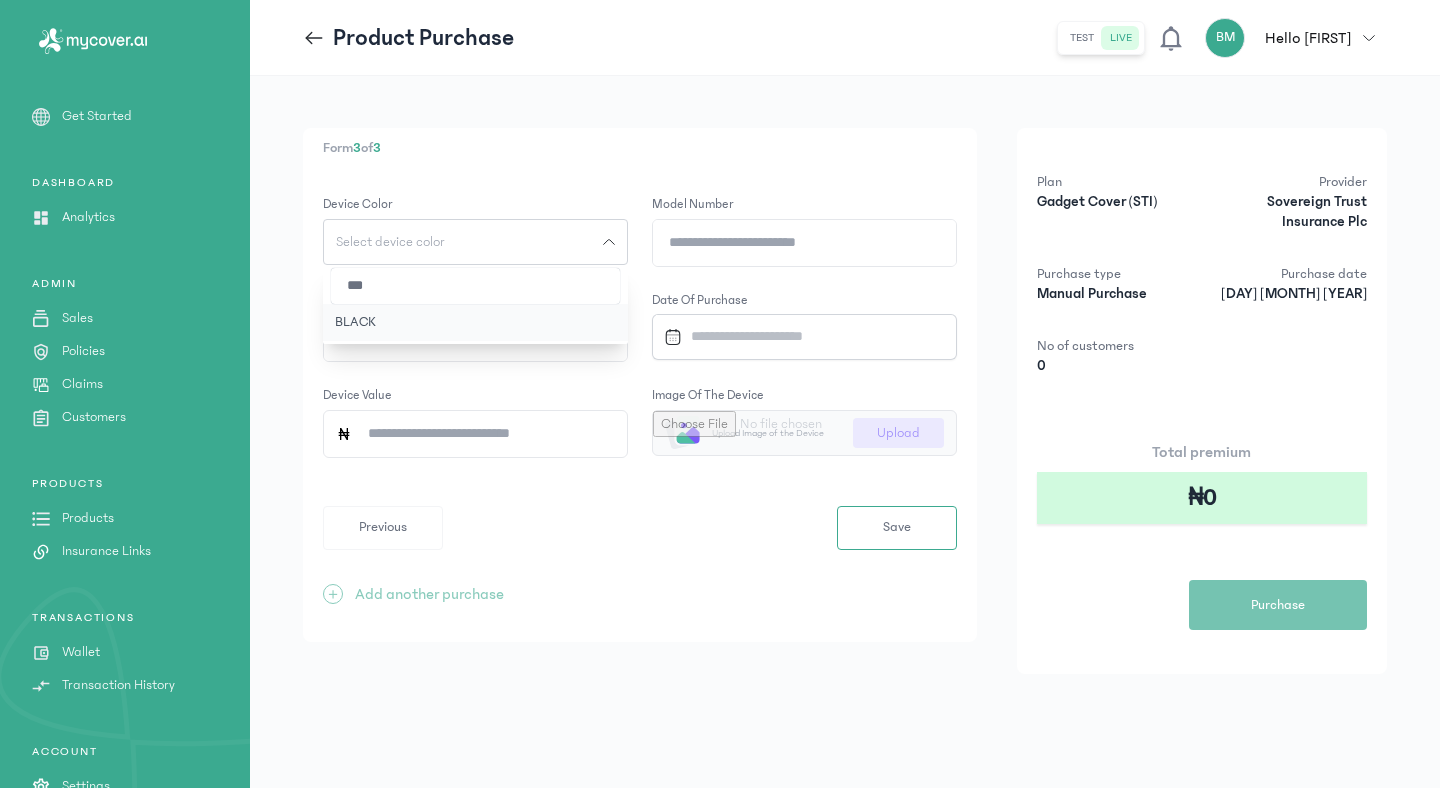 type on "***" 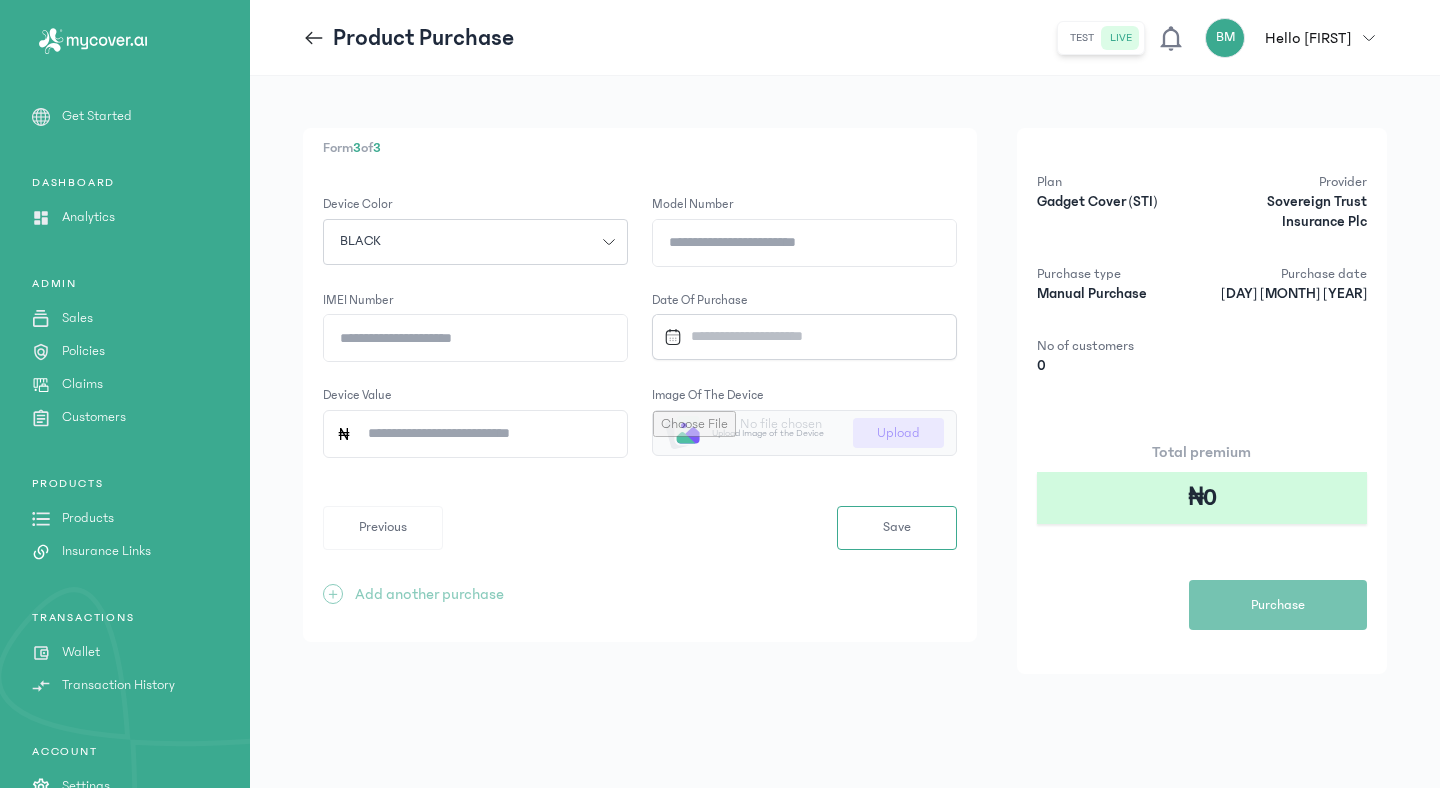 click on "Model Number" 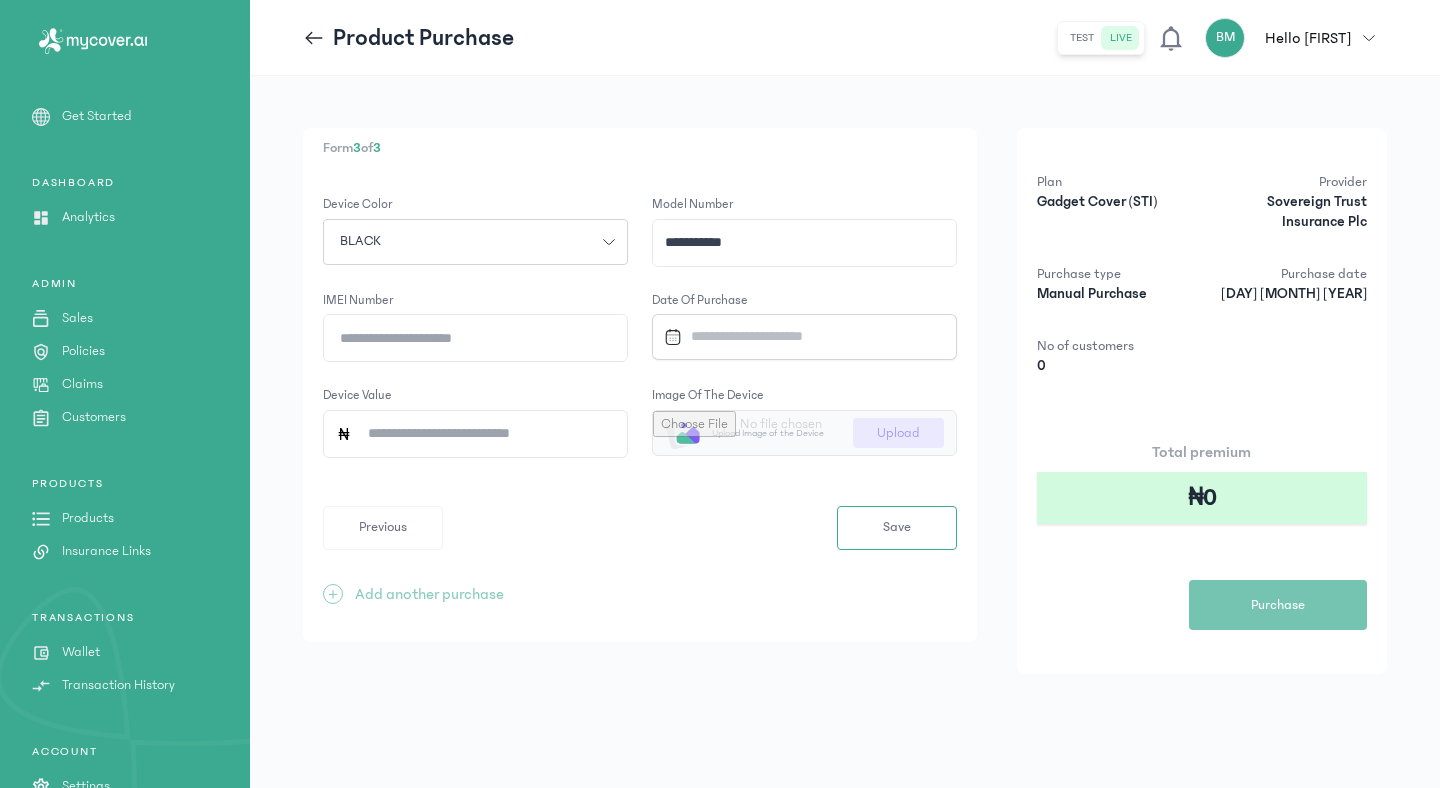 type on "**********" 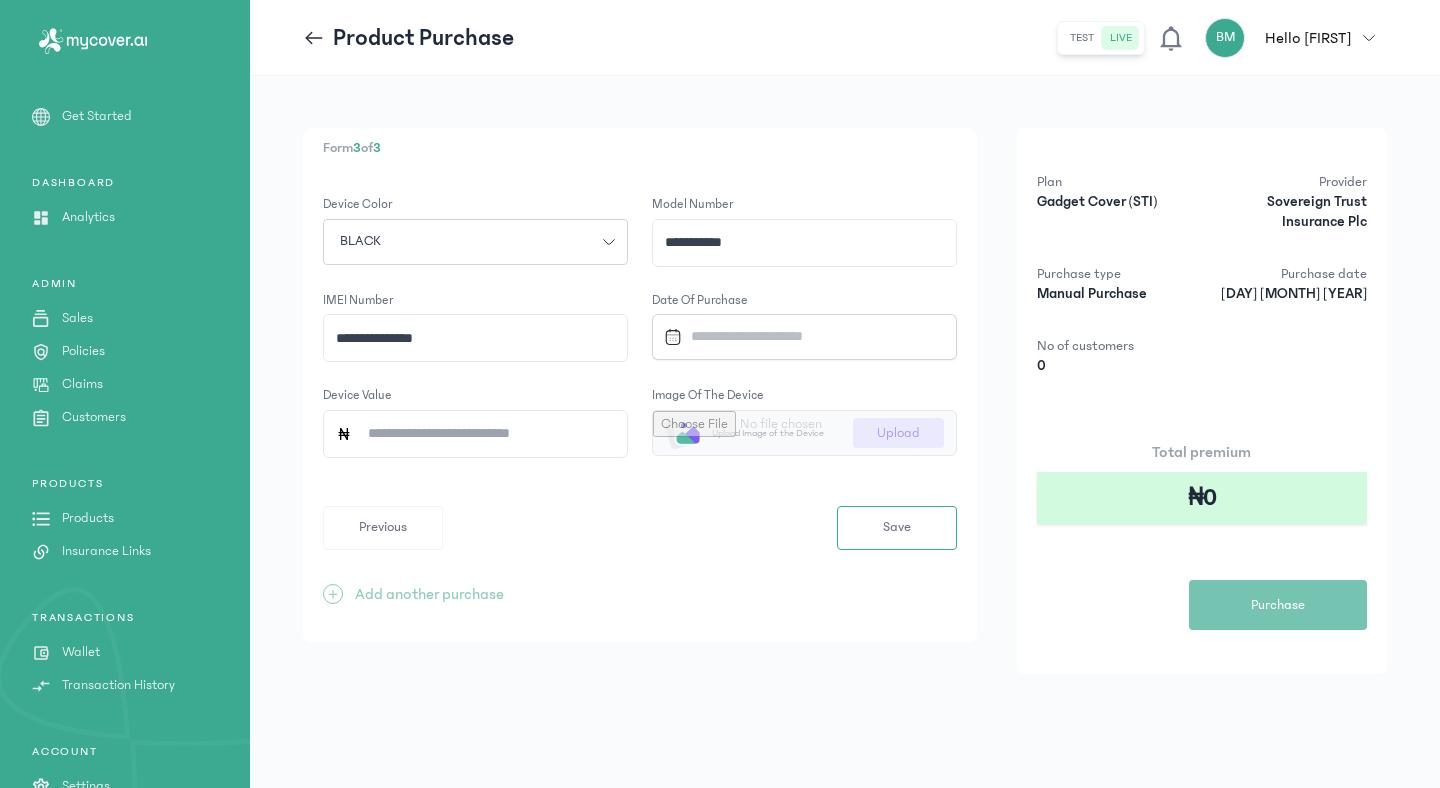 type on "**********" 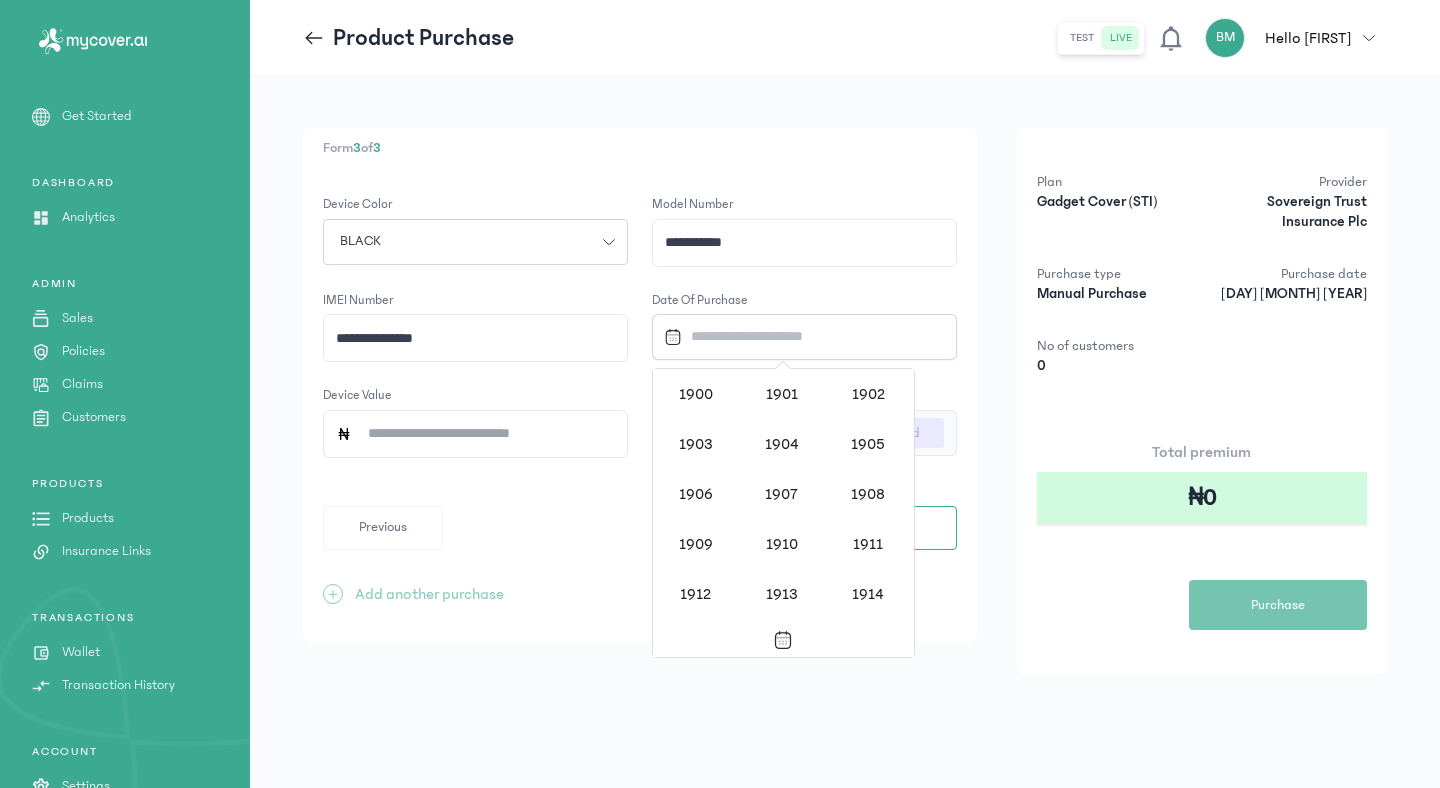 scroll, scrollTop: 1938, scrollLeft: 0, axis: vertical 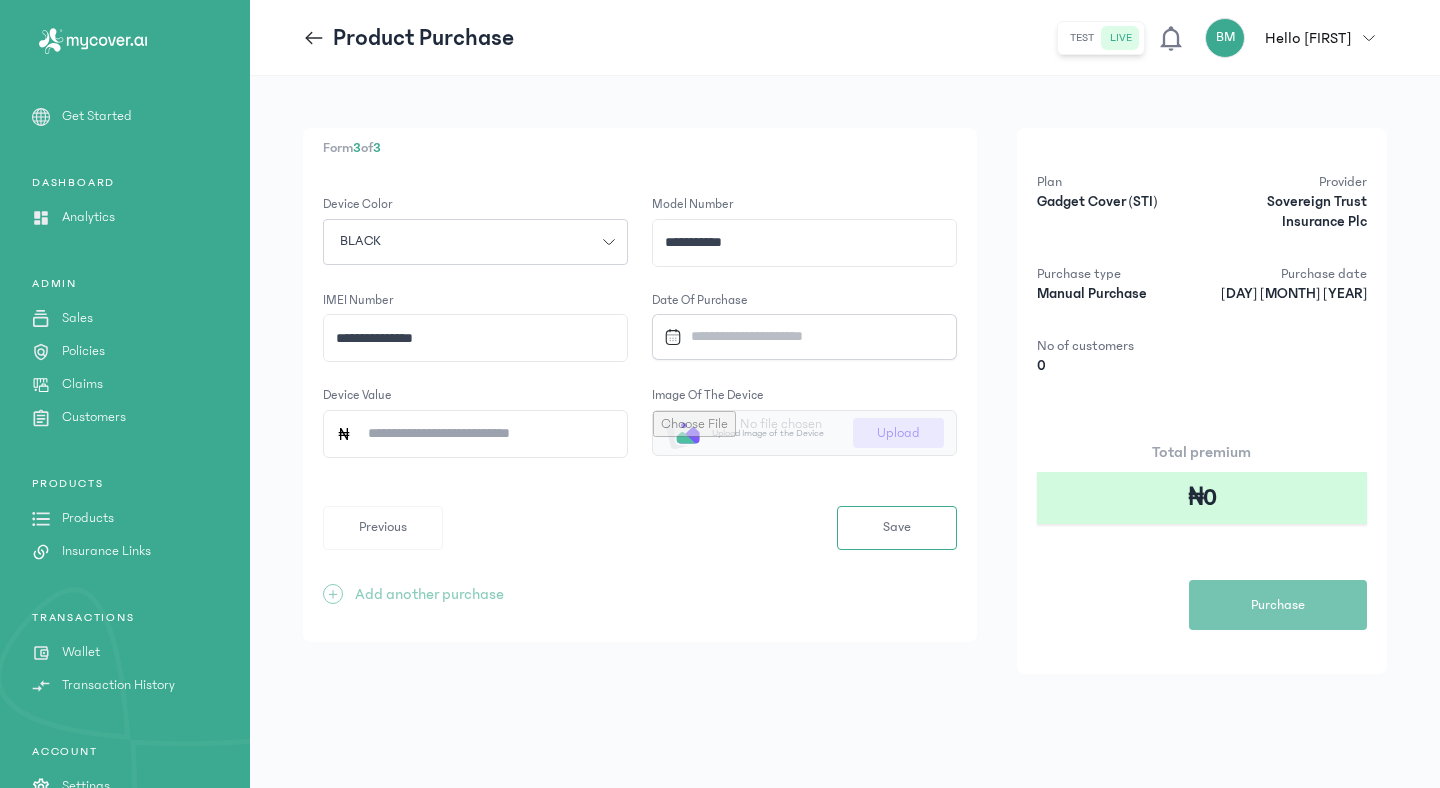 click on "**********" at bounding box center (640, 385) 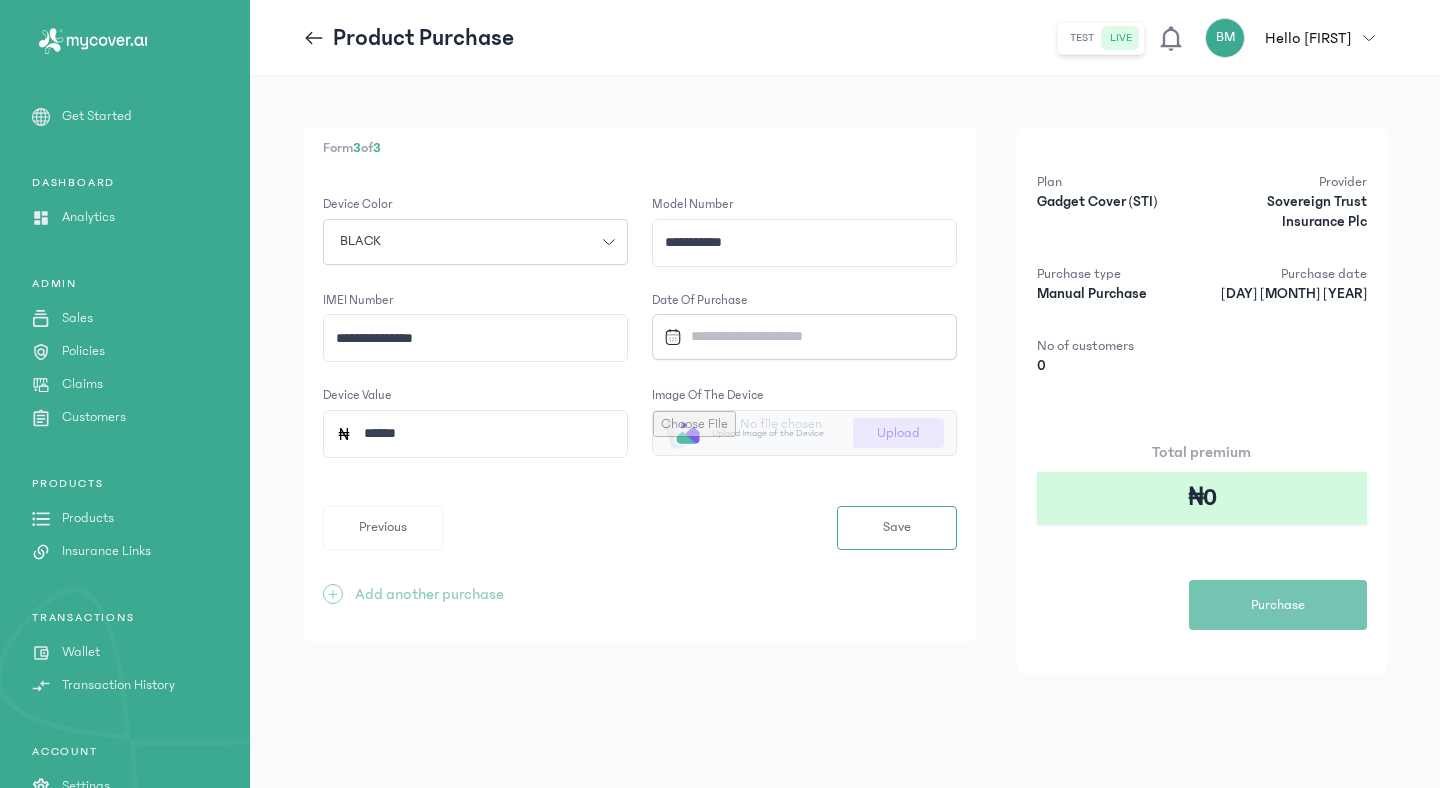 type on "*******" 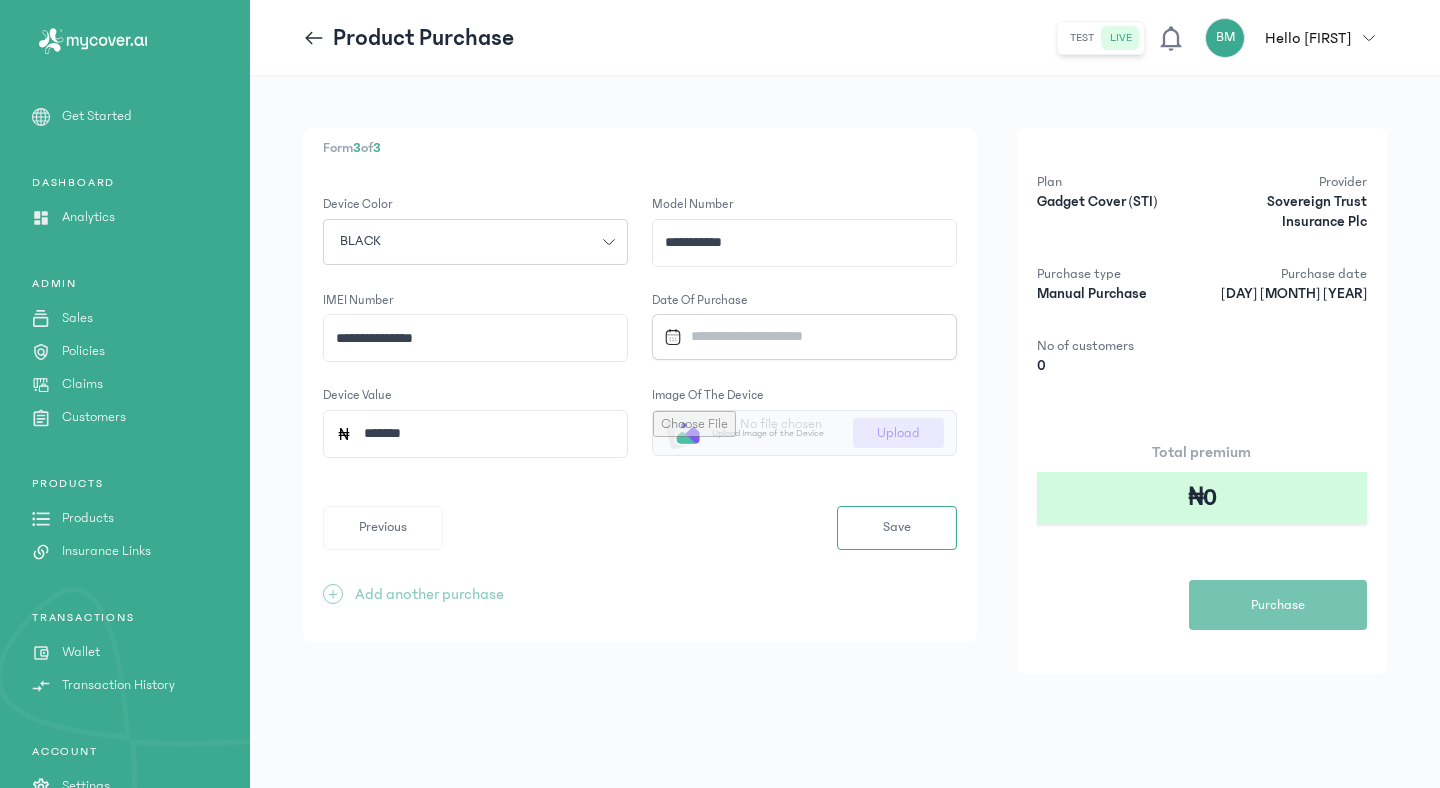 click at bounding box center (796, 336) 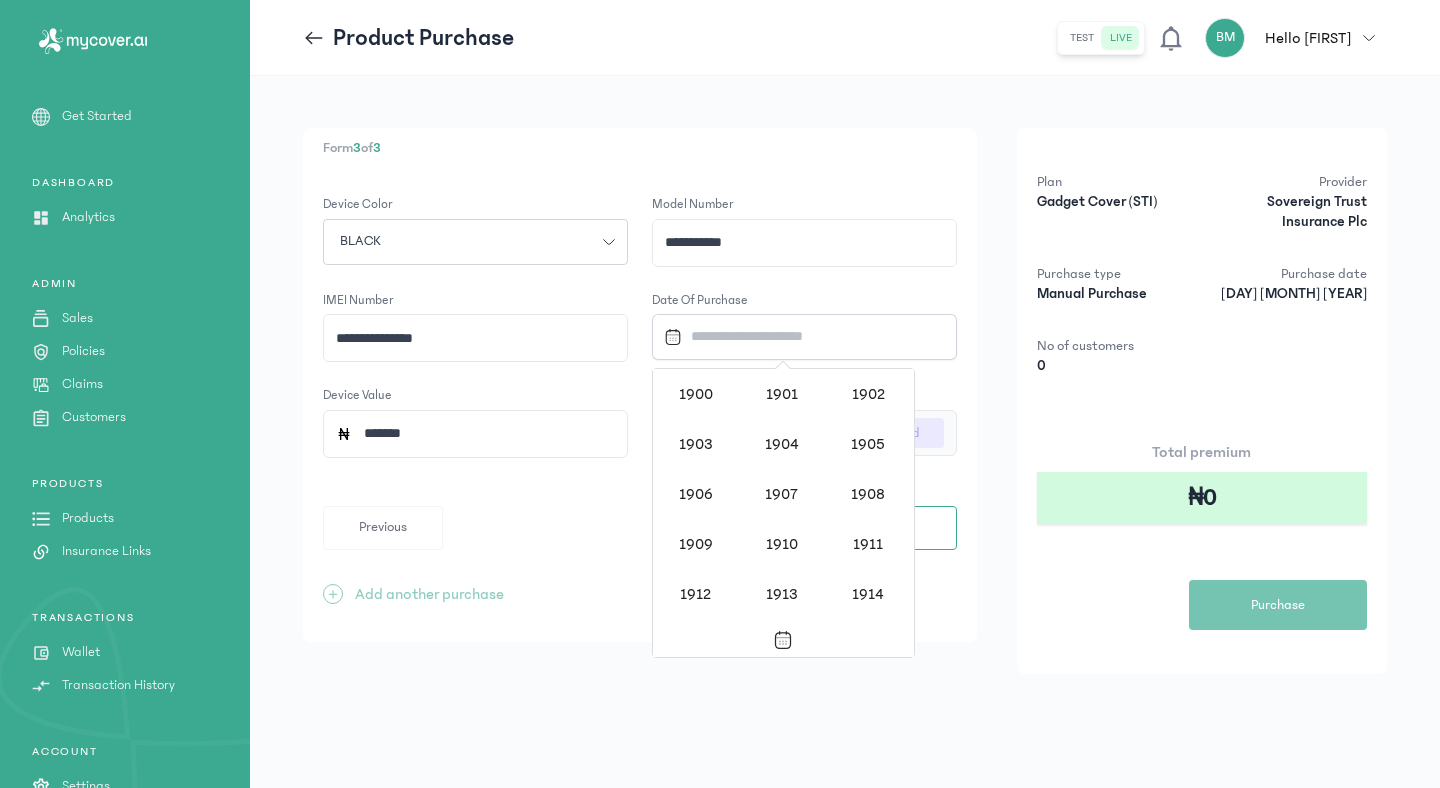 scroll, scrollTop: 1938, scrollLeft: 0, axis: vertical 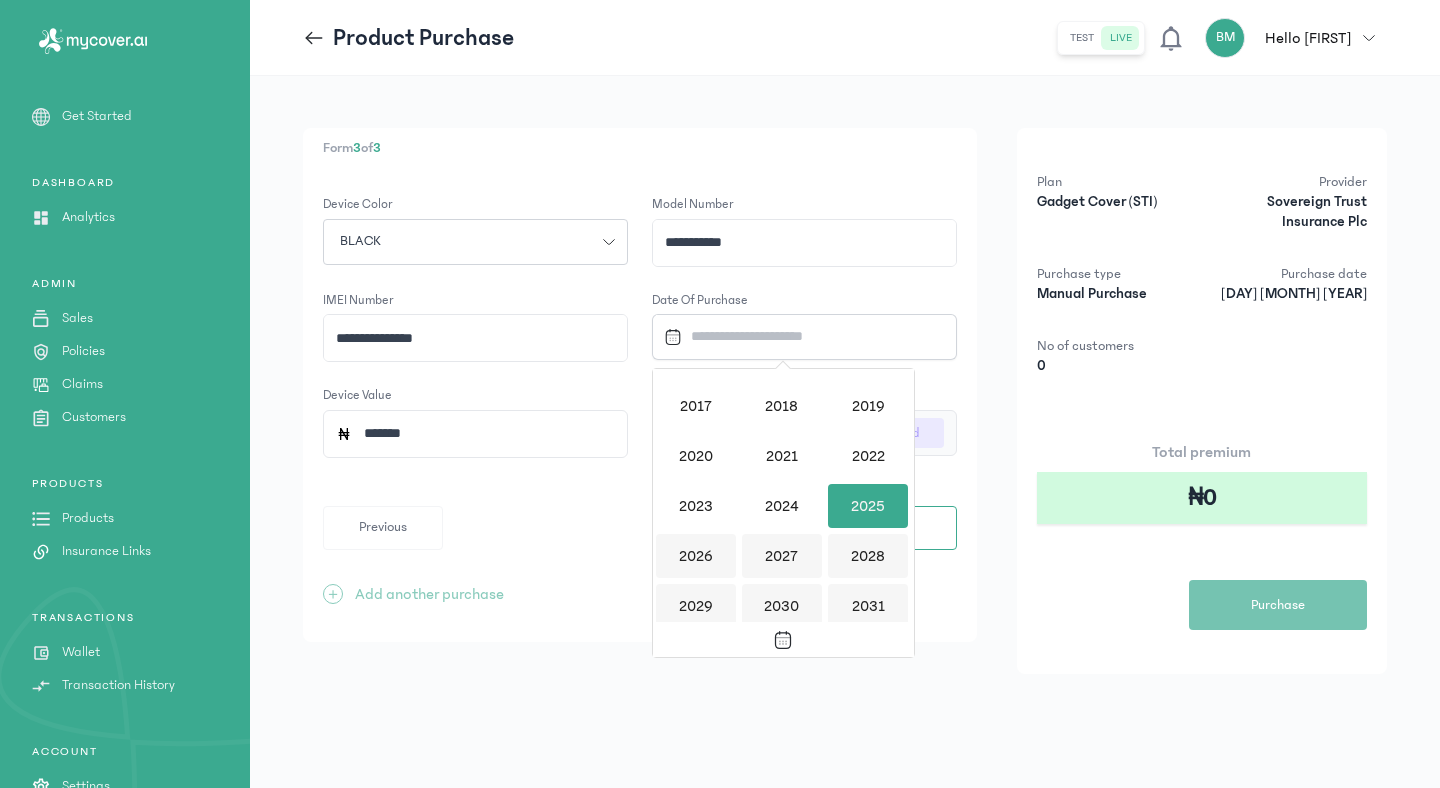 click on "2025" at bounding box center [868, 506] 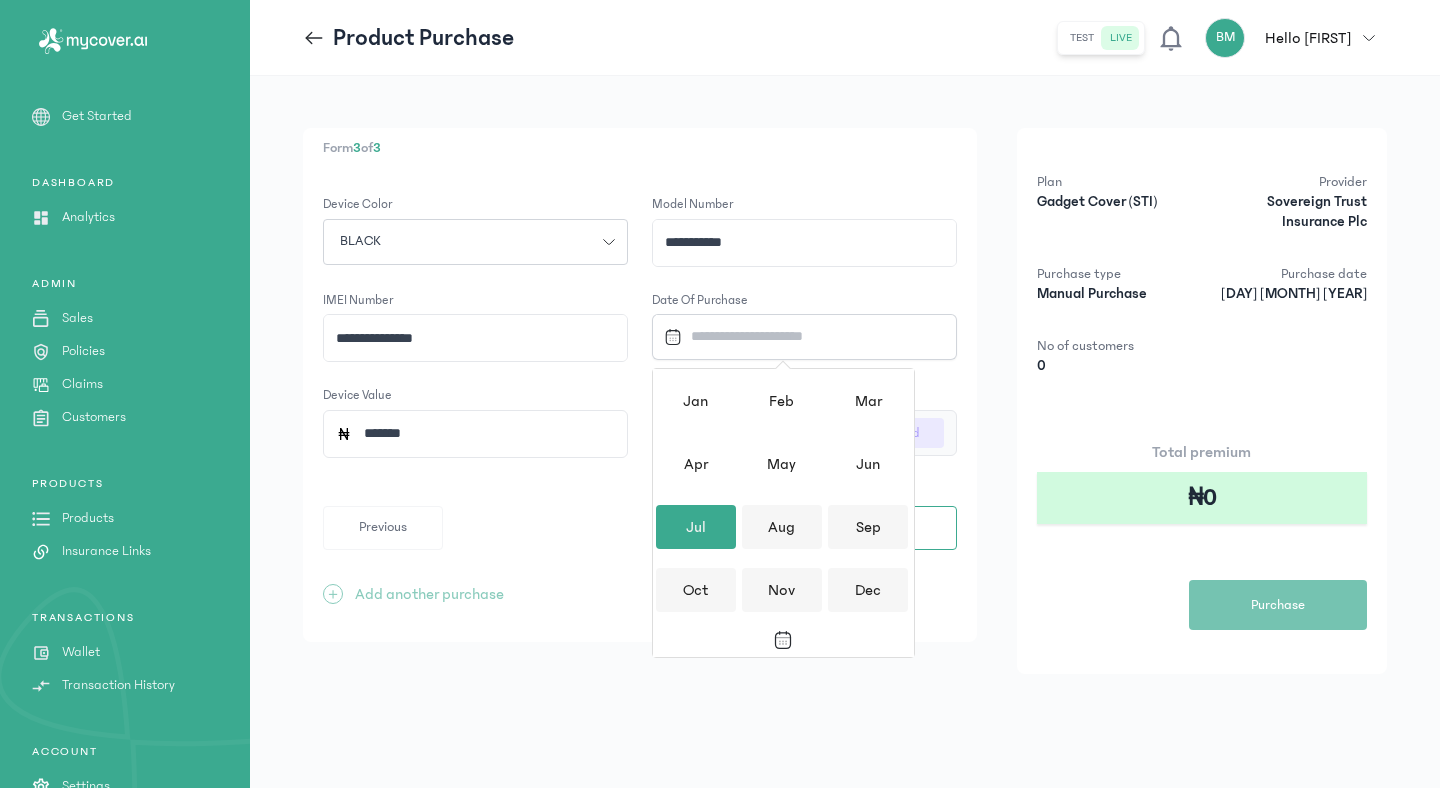 click on "Jul" at bounding box center [696, 527] 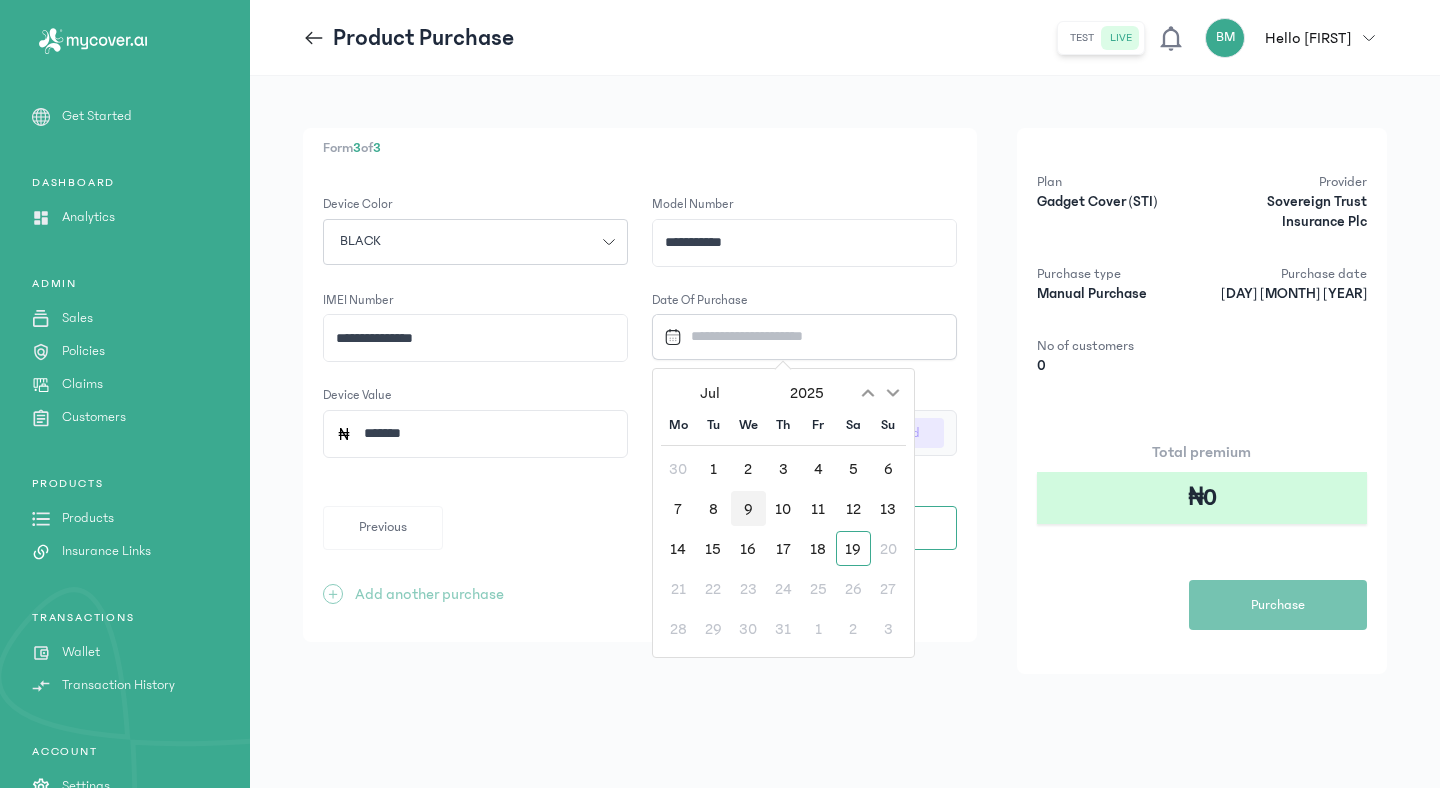click on "9" at bounding box center (748, 508) 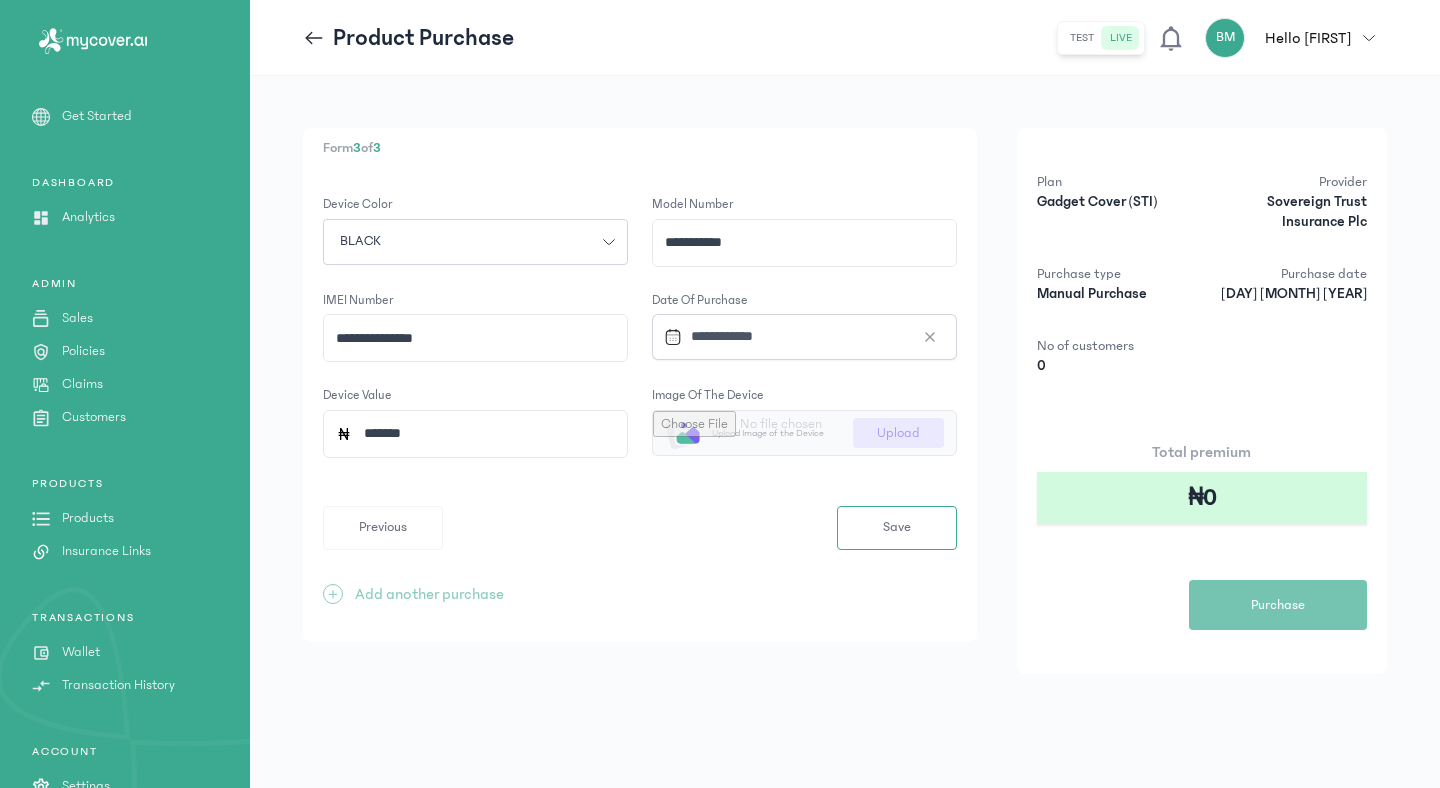 click at bounding box center (804, 433) 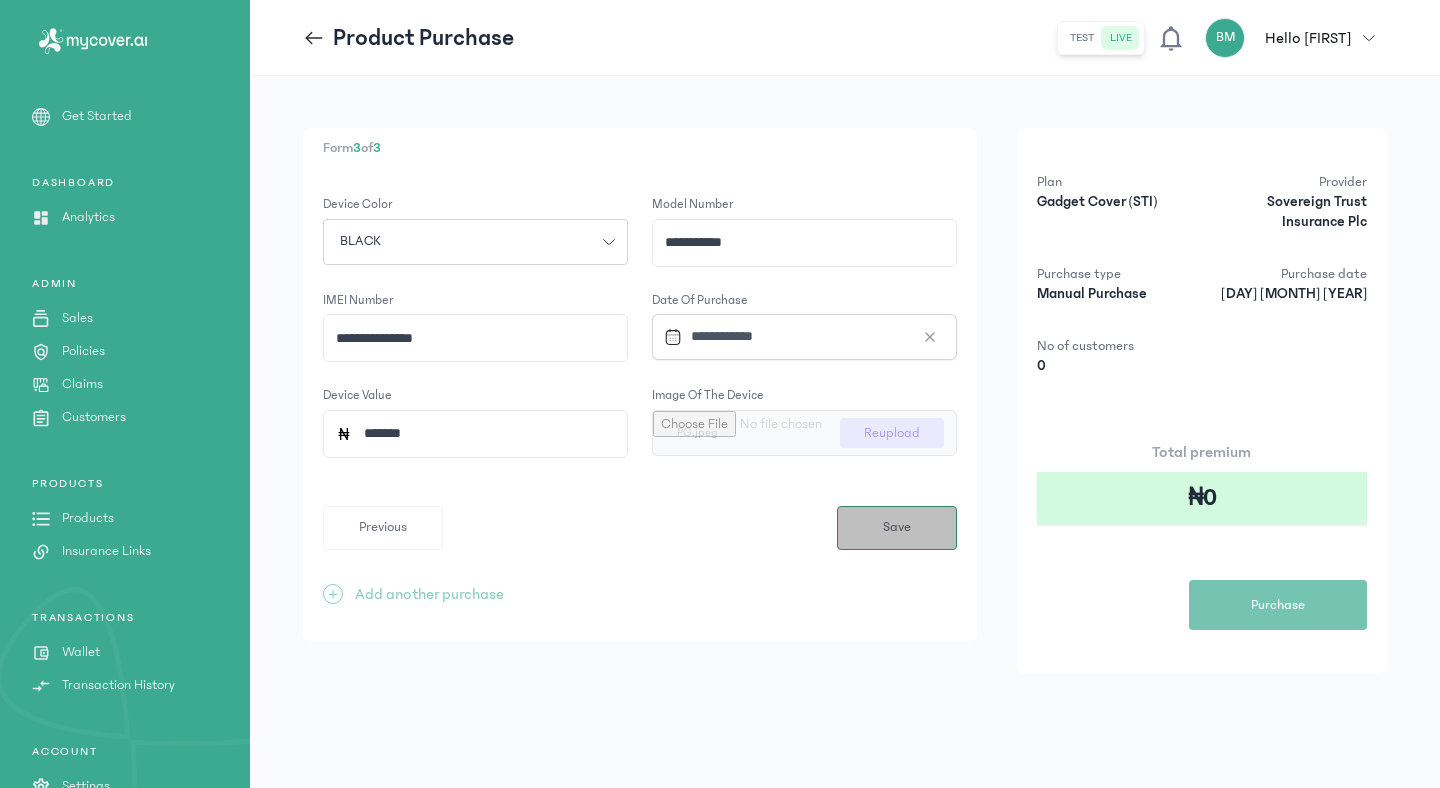 click on "Save" at bounding box center [897, 527] 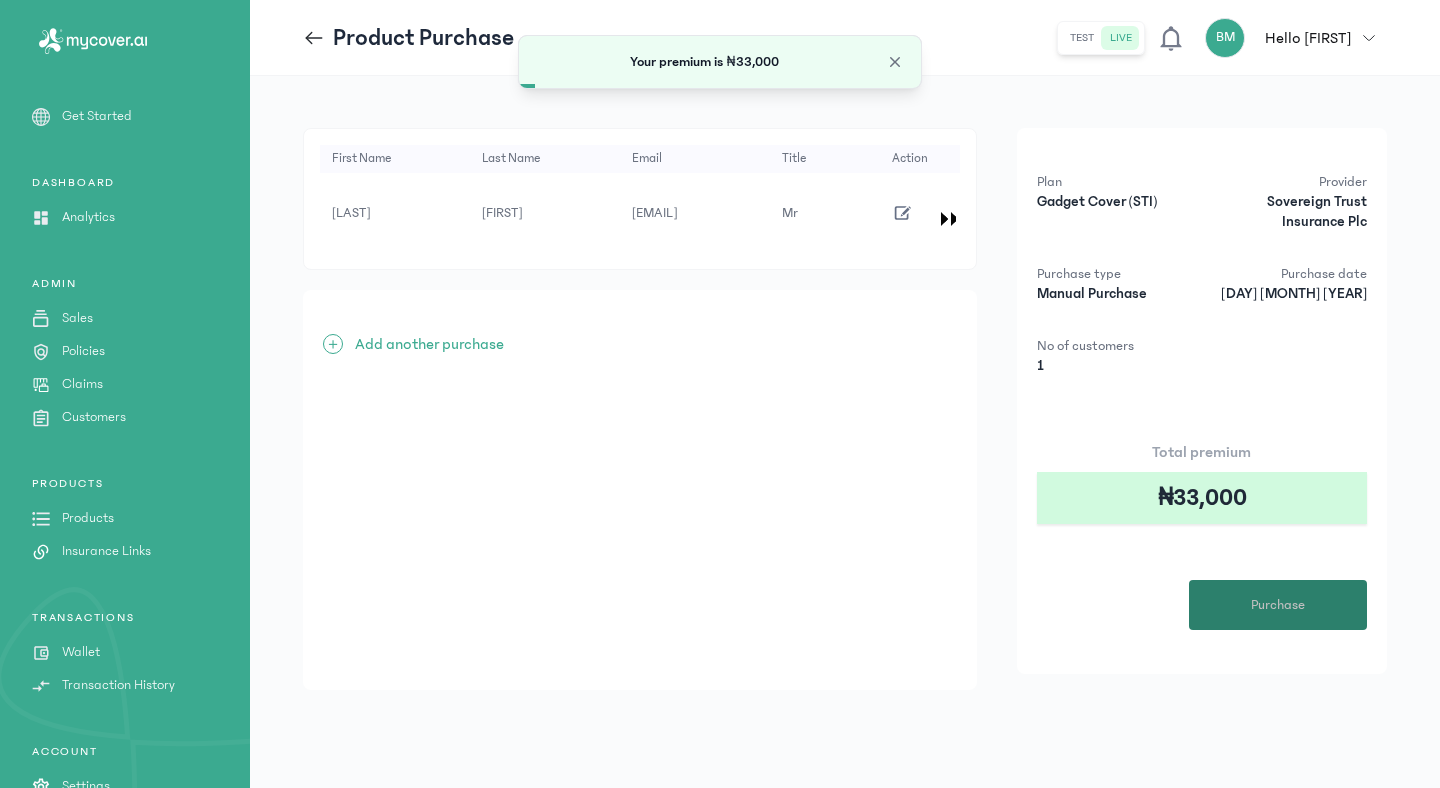 click on "Purchase" at bounding box center [1278, 605] 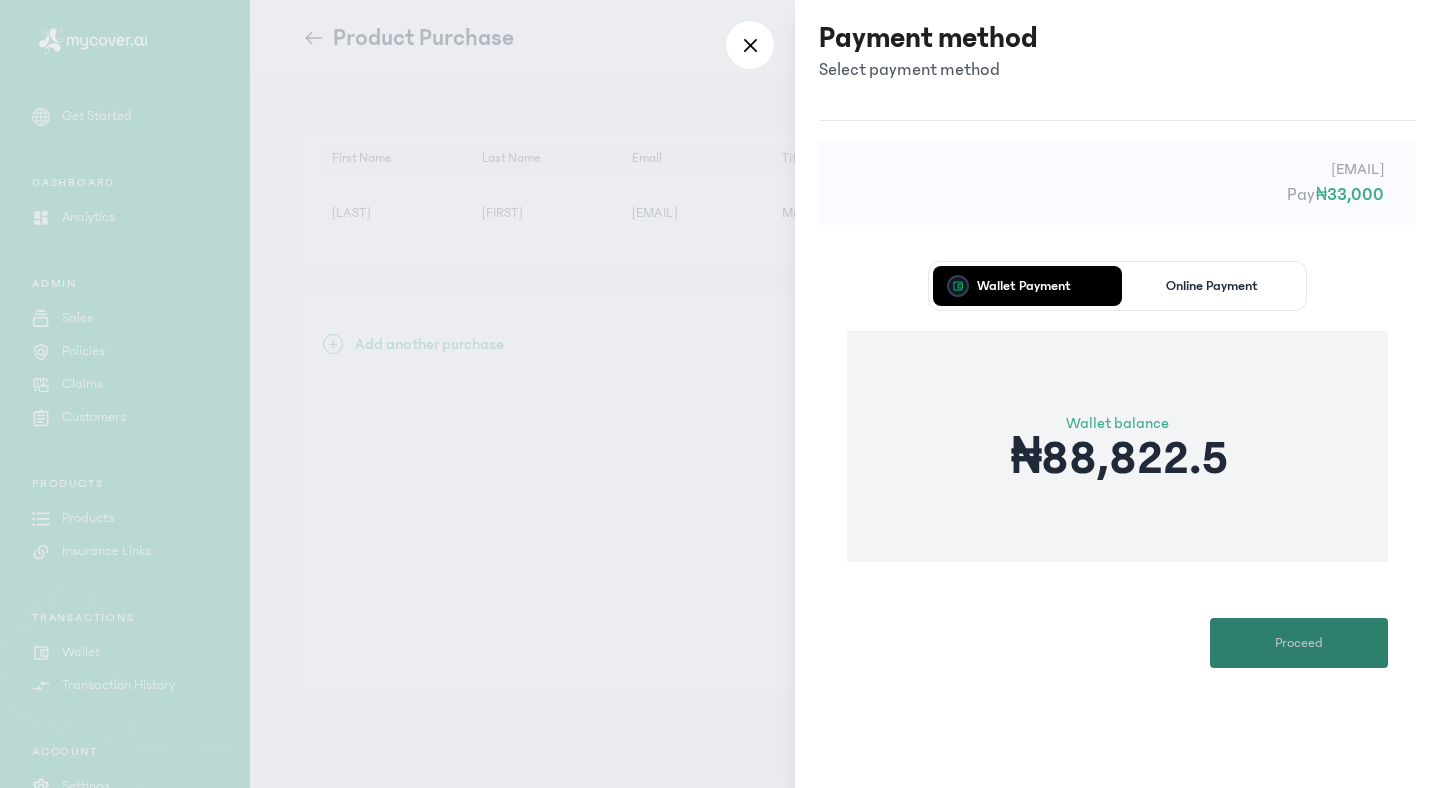 click on "Proceed" at bounding box center [1299, 643] 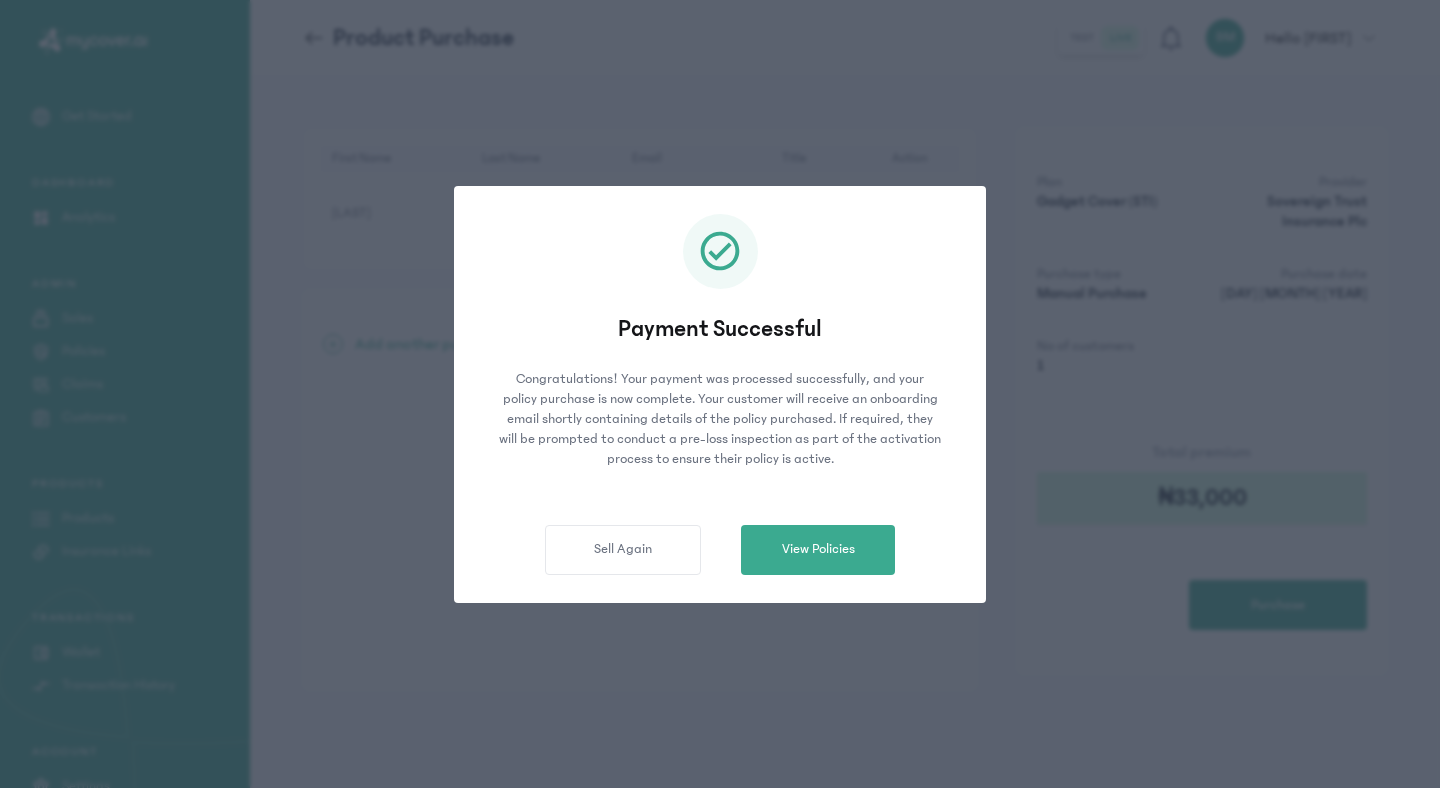 click on "Payment Successful Congratulations! Your payment was processed successfully, and your policy purchase is now complete.
Your customer will receive an onboarding email shortly containing details of the policy purchased. If required, they will be prompted to conduct a pre-loss inspection as part of the activation process to ensure their policy is active. Sell Again View Policies" 